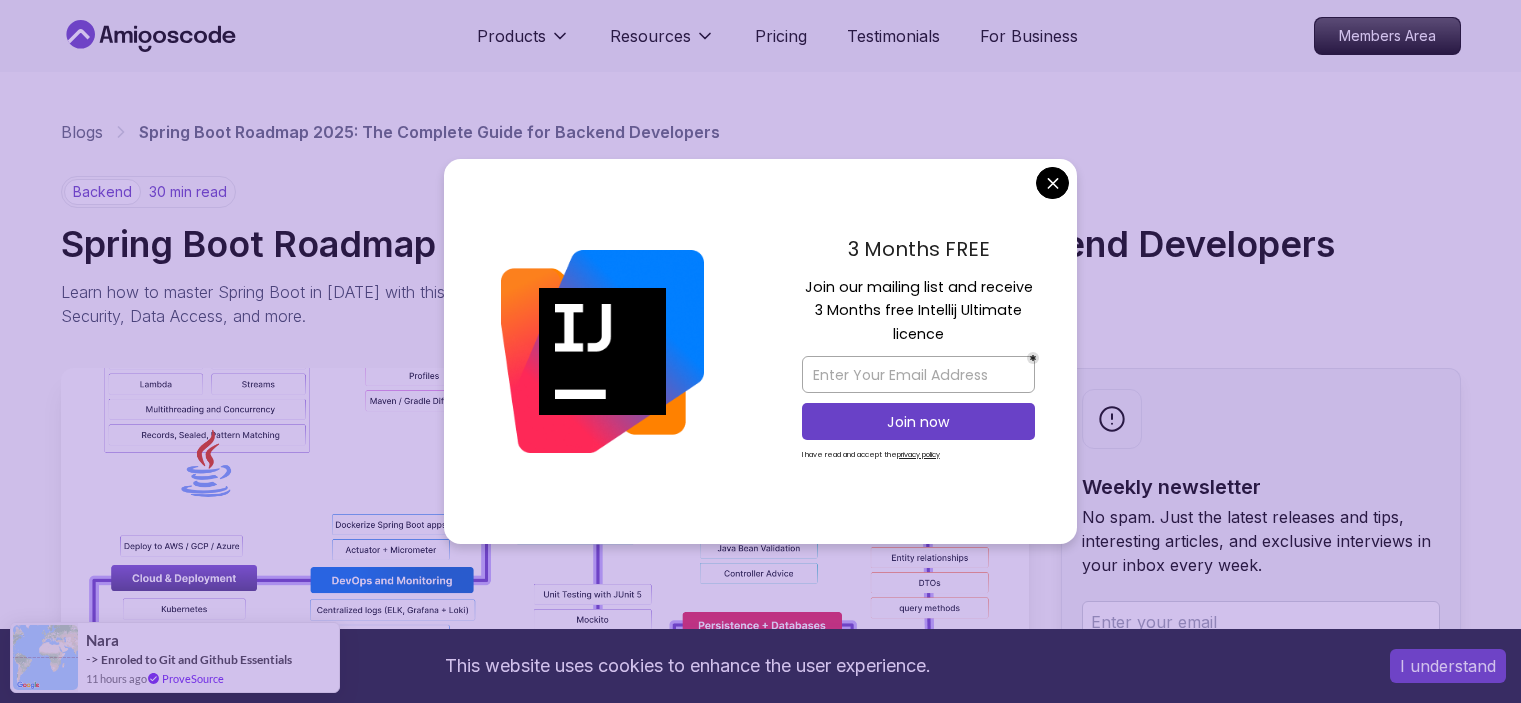 scroll, scrollTop: 0, scrollLeft: 0, axis: both 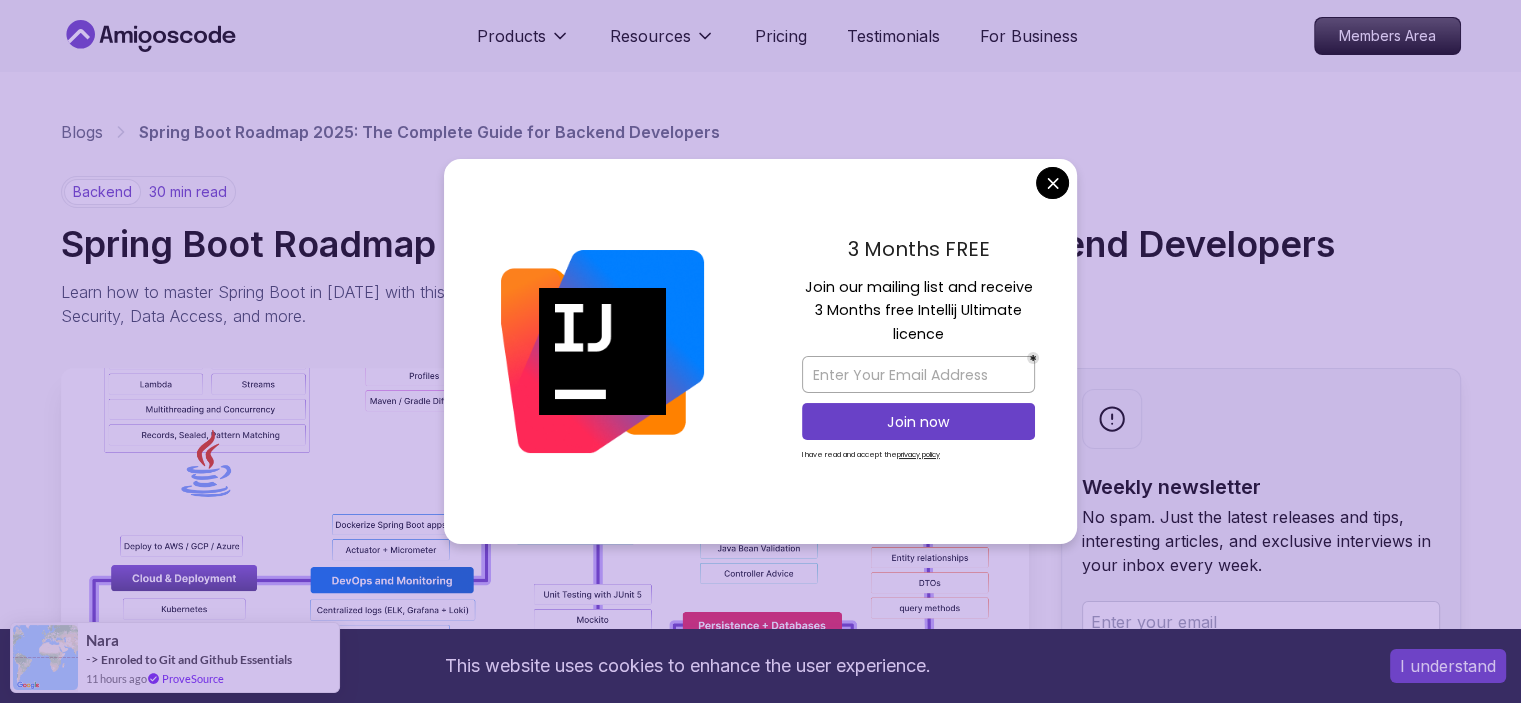 click on "This website uses cookies to enhance the user experience. I understand Products Resources Pricing Testimonials For Business Members Area Products Resources Pricing Testimonials For Business Members Area Blogs Spring Boot Roadmap 2025: The Complete Guide for Backend Developers backend 30 min read Spring Boot Roadmap 2025: The Complete Guide for Backend Developers Learn how to master Spring Boot in [DATE] with this complete roadmap covering Java fundamentals, REST APIs, Spring Security, Data Access, and more. Weekly newsletter No spam. Just the latest releases and tips, interesting articles, and exclusive interviews in your inbox every week. Read about our   privacy policy . Subscribe Share this Course or Copy link Published By:  [PERSON_NAME]  |   Date:  [DATE] Introduction
Table of Contents
Why Learn Spring Boot in [DATE]?
Market Demand and Career Opportunities
Technical Advantages and Industry Adoption
Ecosystem and Community Support
Step 1: Master Java Fundamentals" at bounding box center [760, 13508] 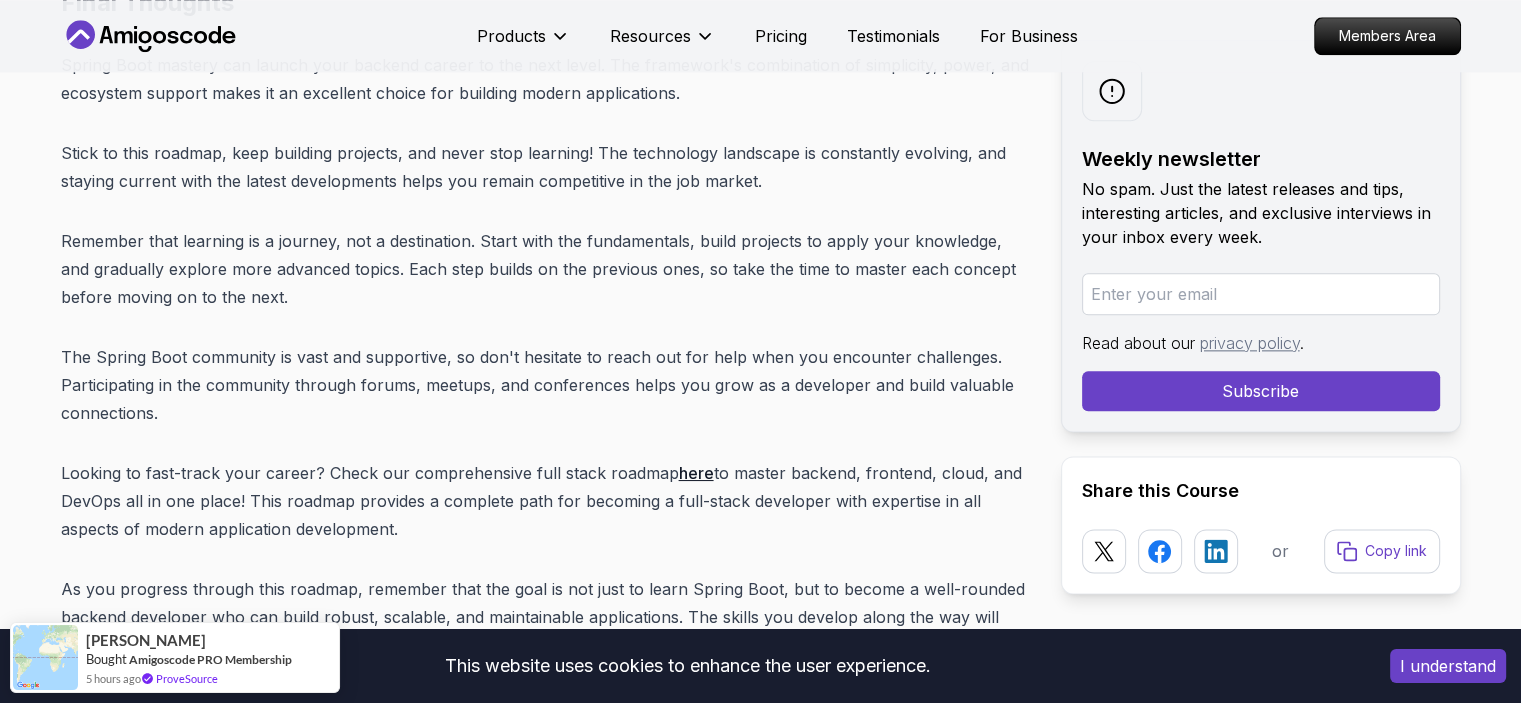 scroll, scrollTop: 25600, scrollLeft: 0, axis: vertical 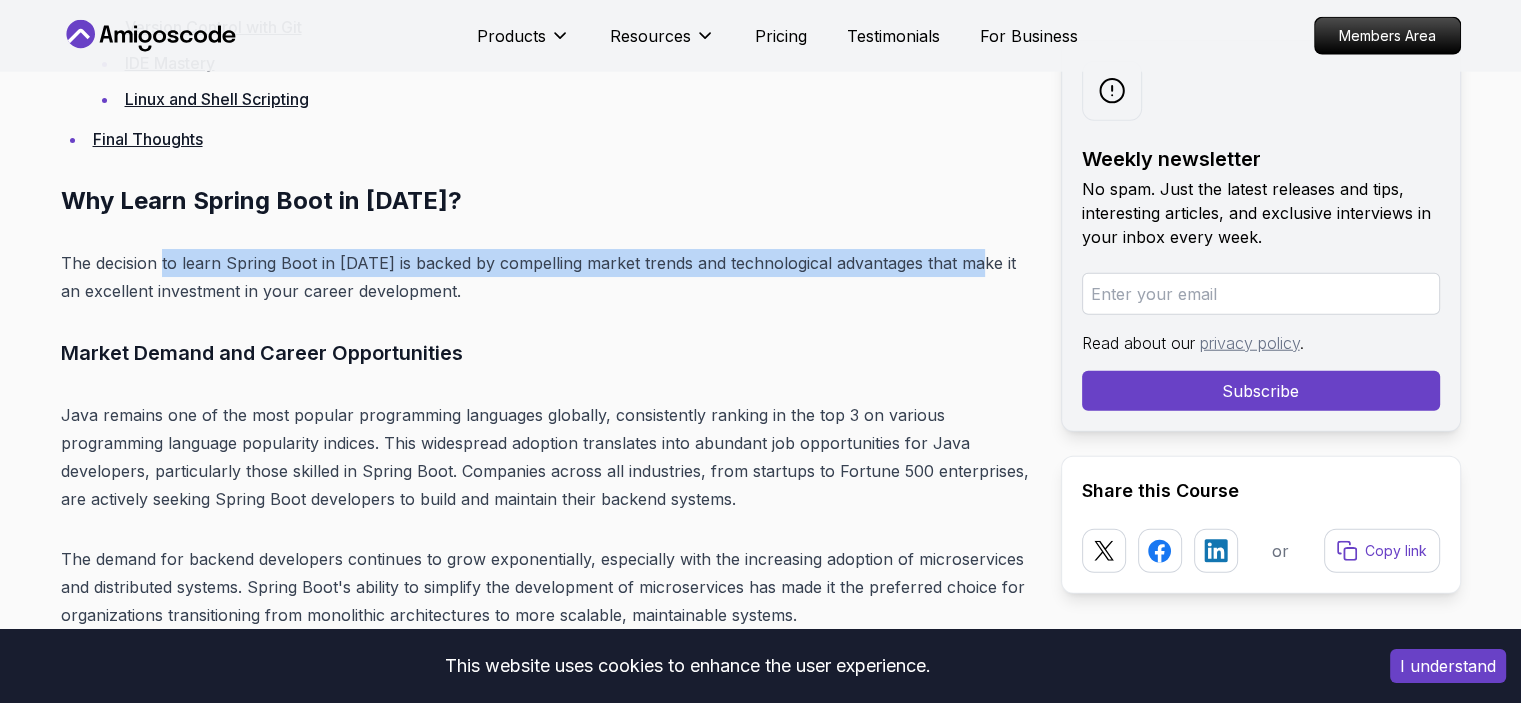drag, startPoint x: 163, startPoint y: 263, endPoint x: 980, endPoint y: 251, distance: 817.08813 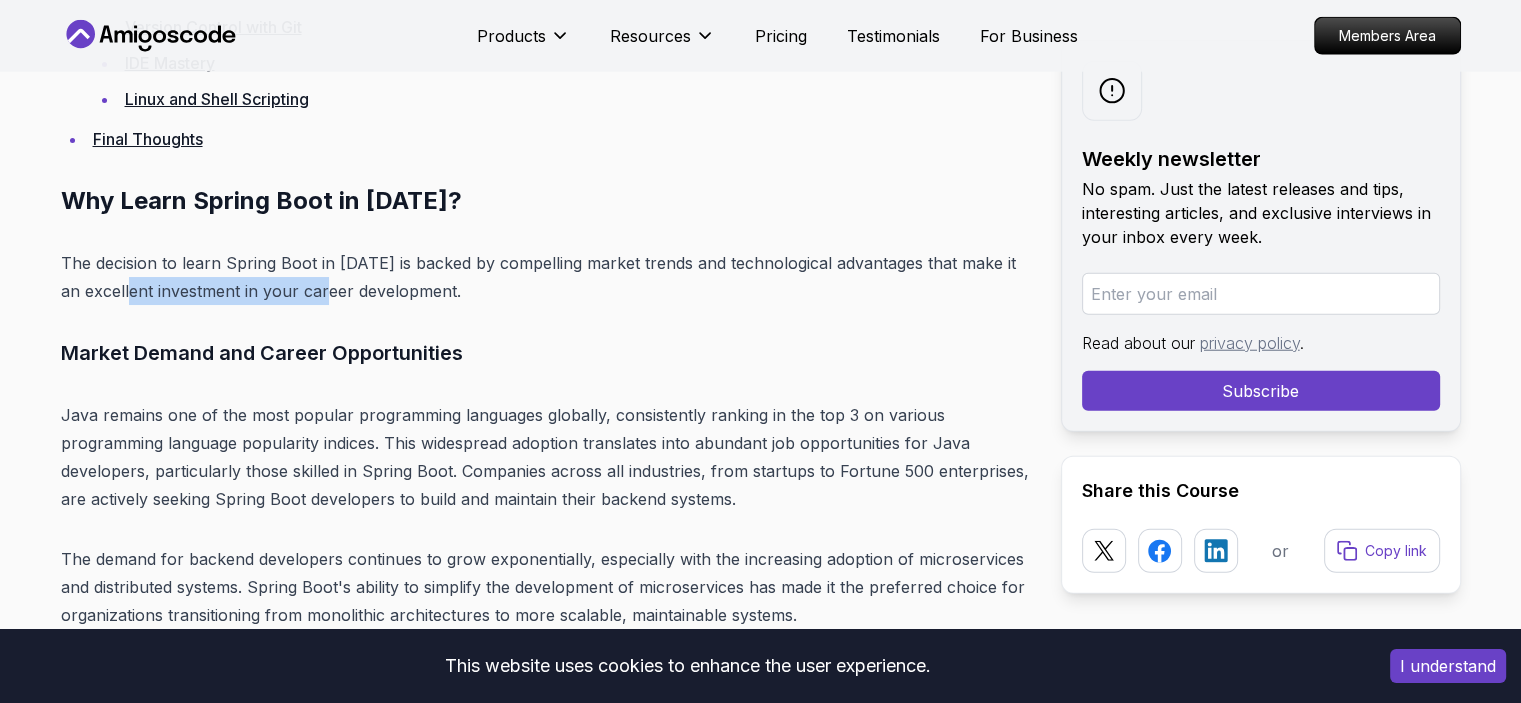 drag, startPoint x: 268, startPoint y: 286, endPoint x: 368, endPoint y: 286, distance: 100 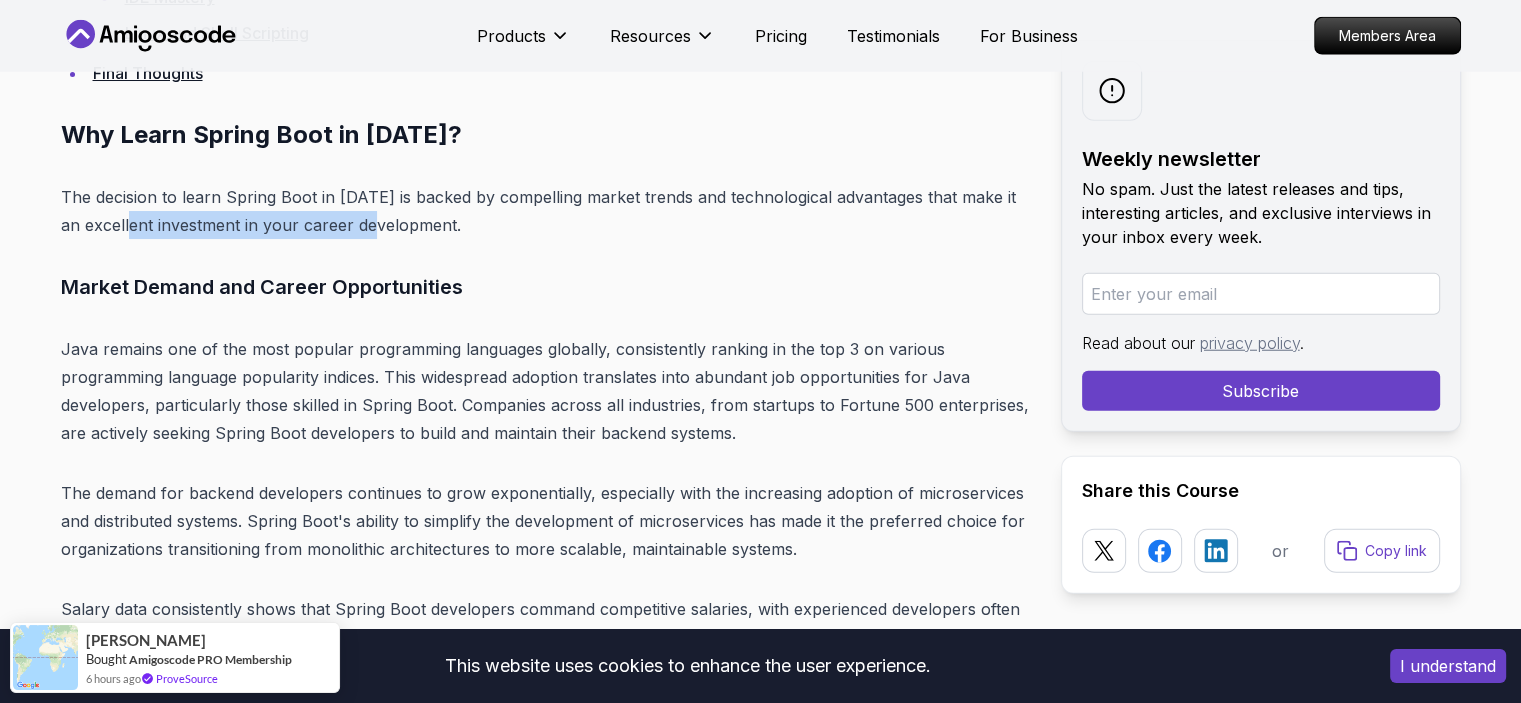 scroll, scrollTop: 5181, scrollLeft: 0, axis: vertical 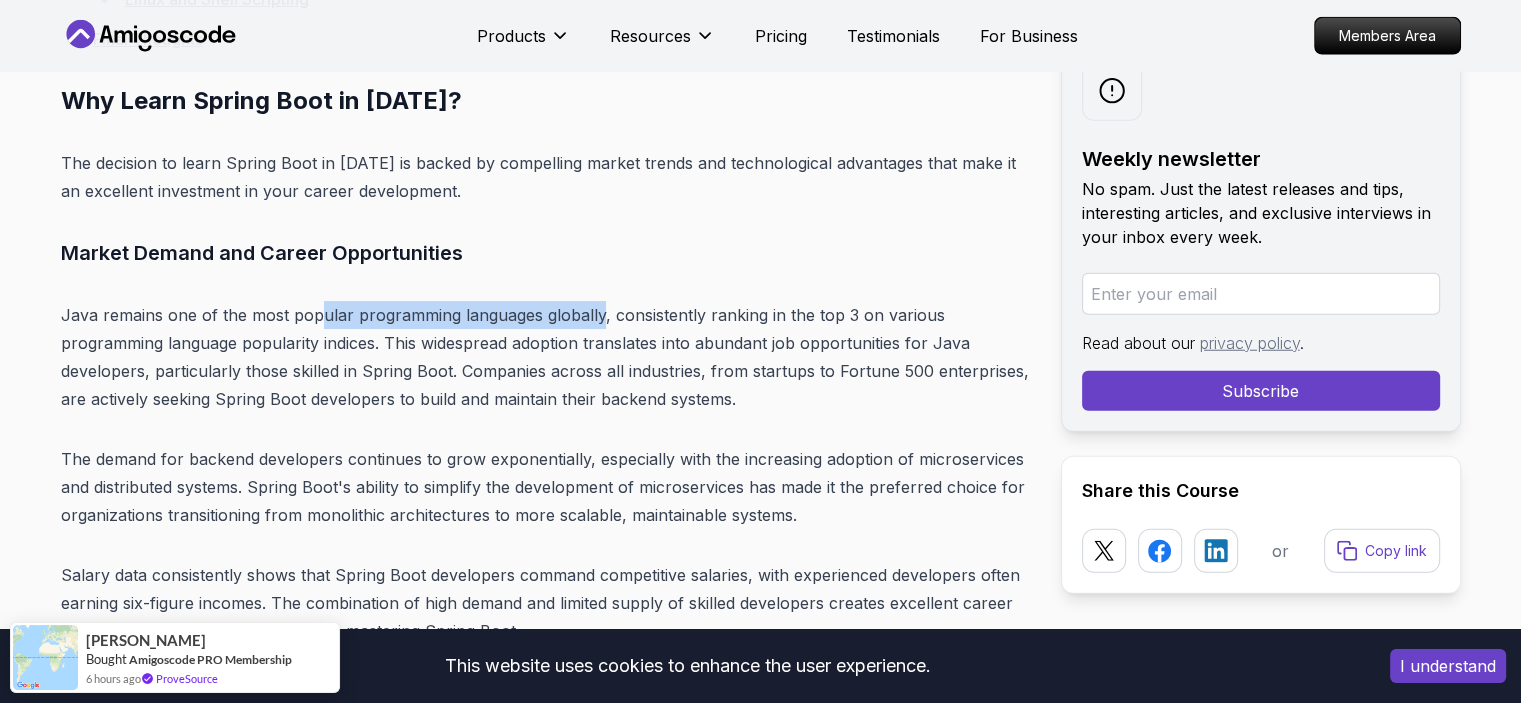 drag, startPoint x: 357, startPoint y: 316, endPoint x: 593, endPoint y: 316, distance: 236 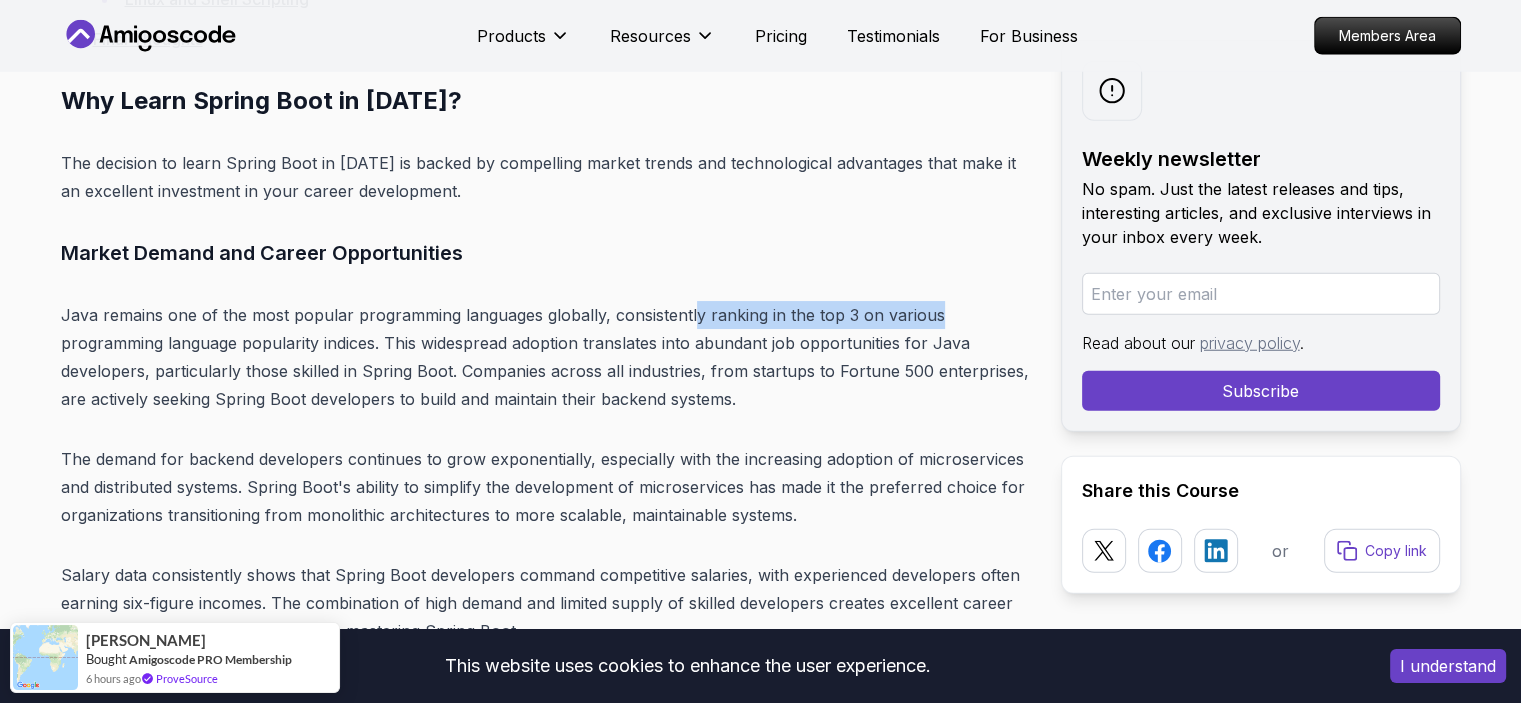 drag, startPoint x: 812, startPoint y: 323, endPoint x: 920, endPoint y: 323, distance: 108 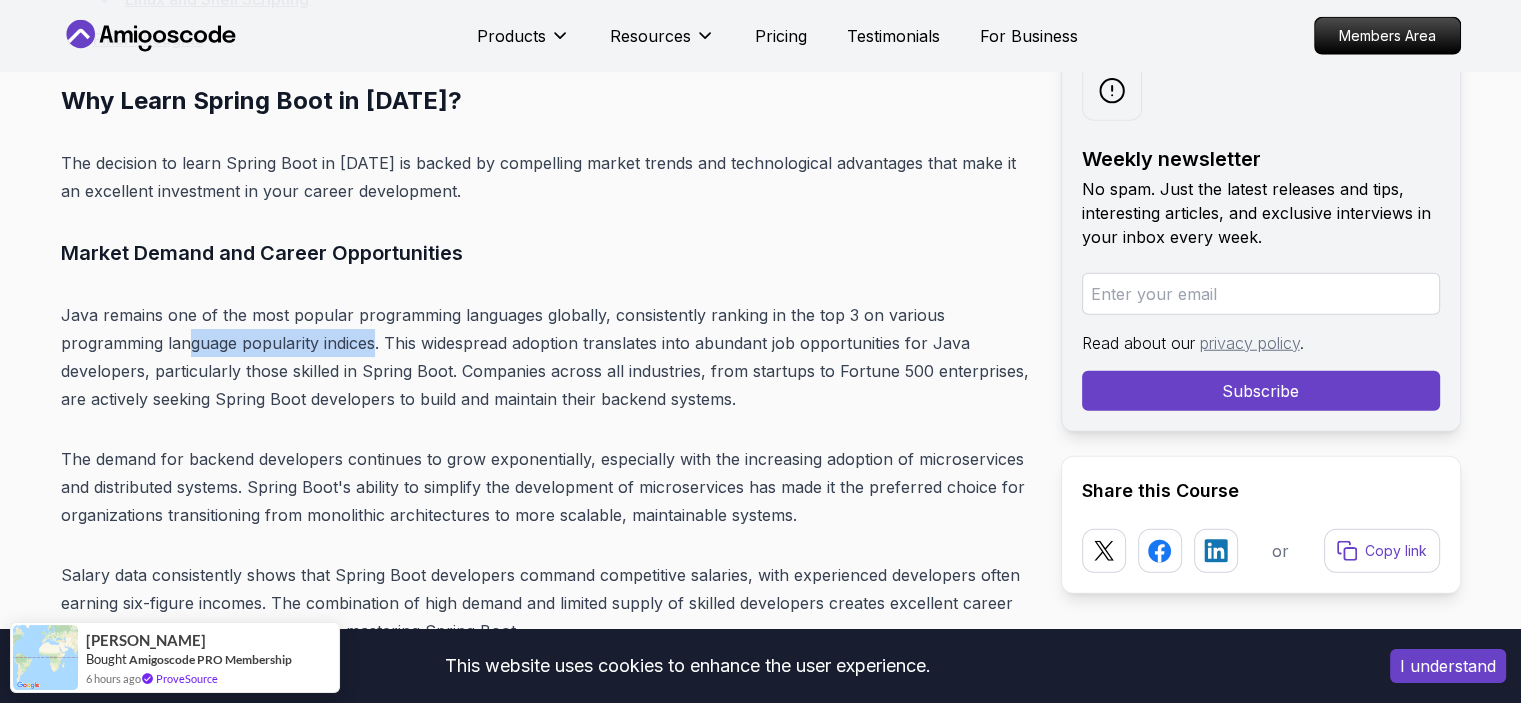 drag, startPoint x: 185, startPoint y: 341, endPoint x: 376, endPoint y: 350, distance: 191.21193 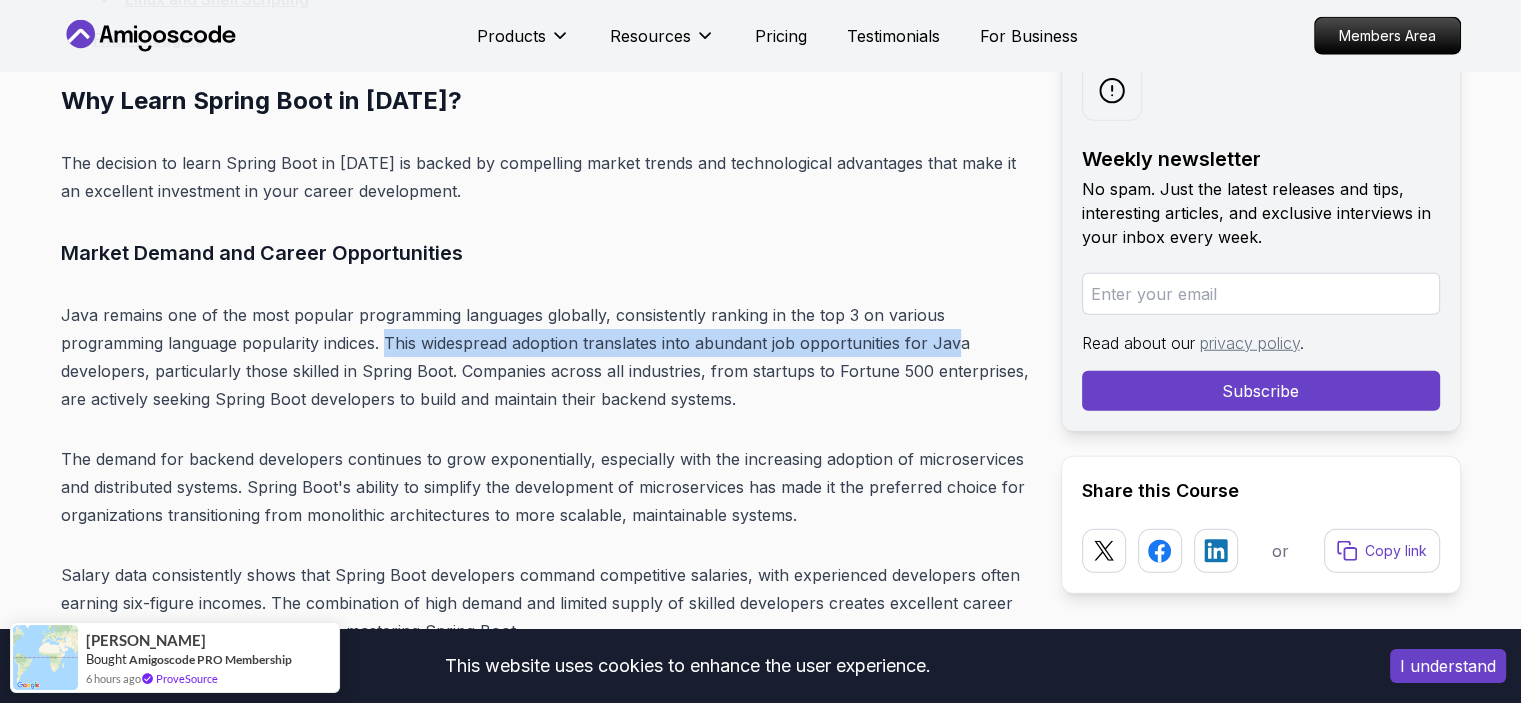 drag, startPoint x: 388, startPoint y: 343, endPoint x: 954, endPoint y: 330, distance: 566.1493 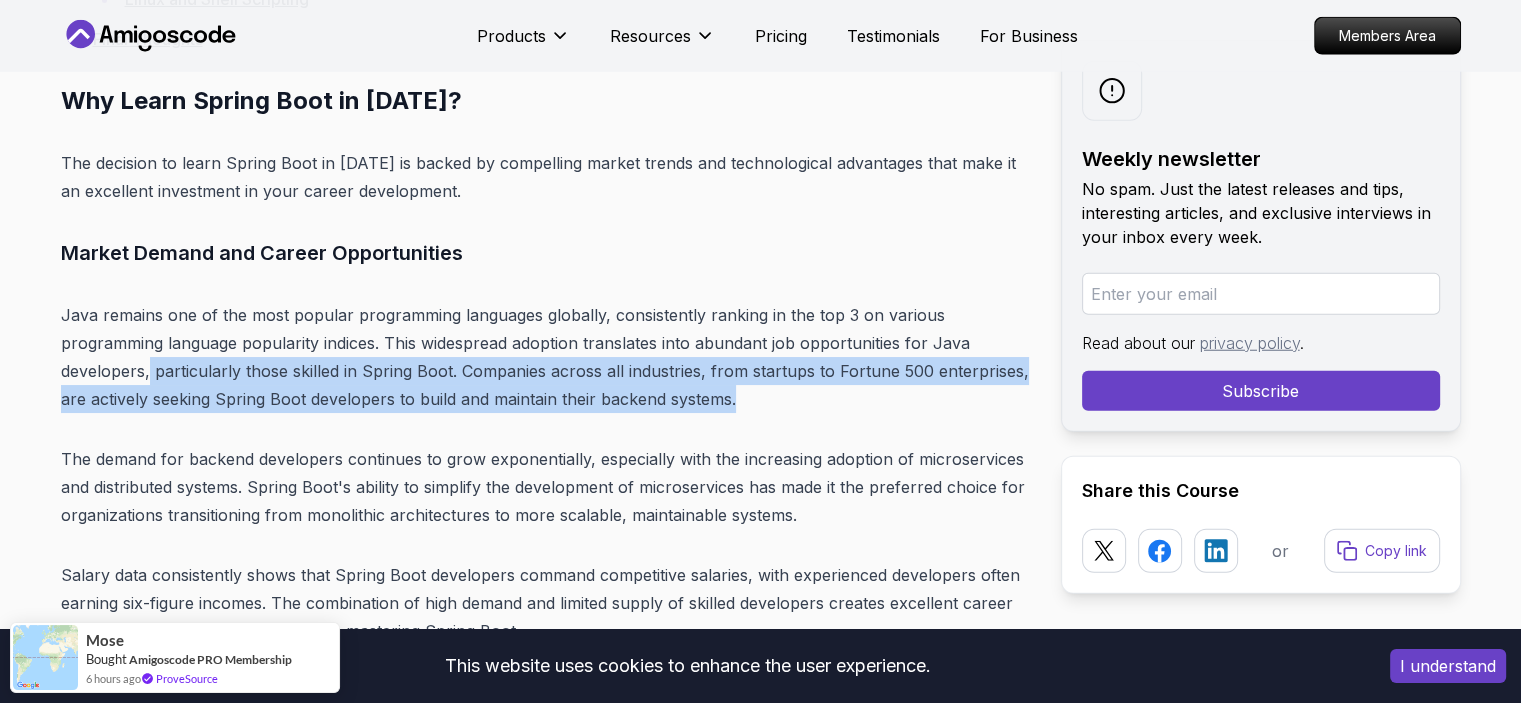 drag, startPoint x: 208, startPoint y: 378, endPoint x: 917, endPoint y: 384, distance: 709.0254 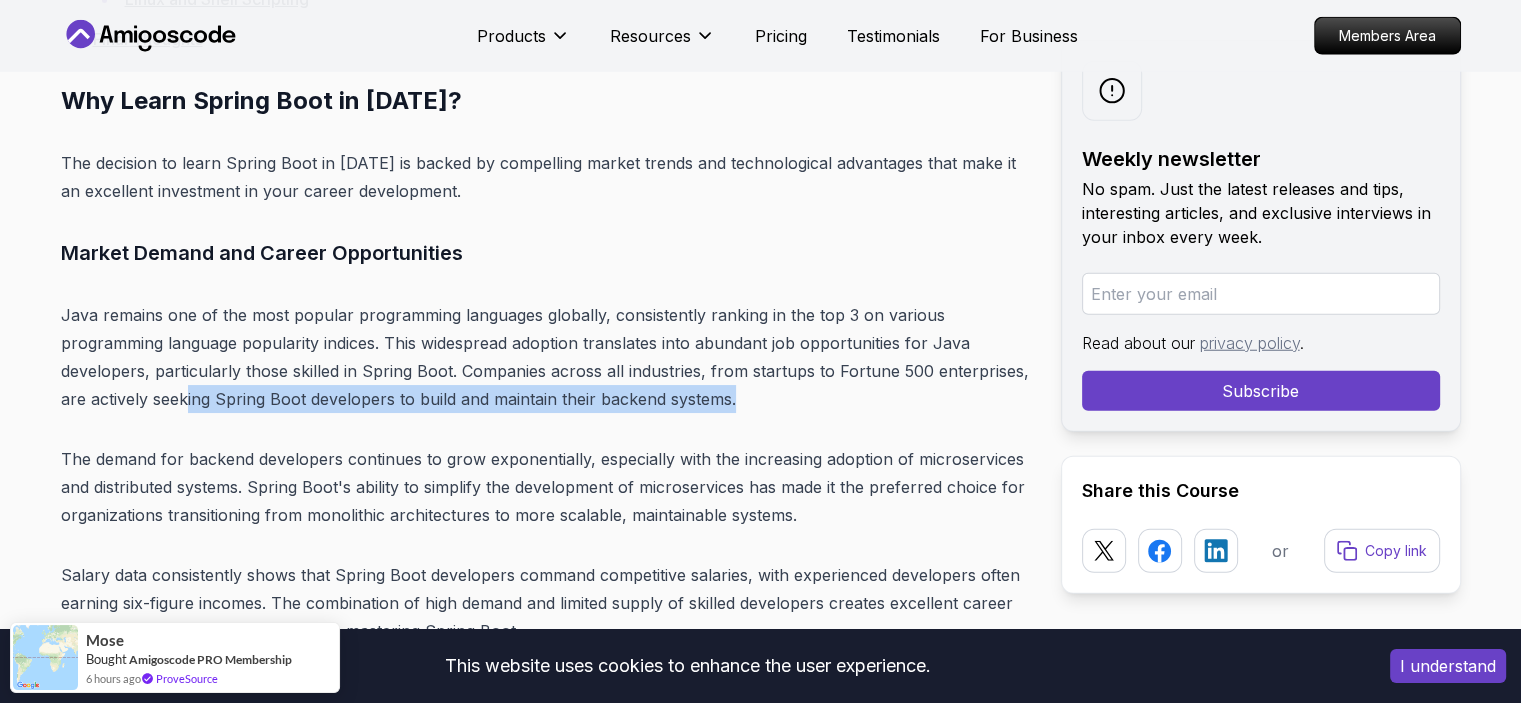 drag, startPoint x: 308, startPoint y: 399, endPoint x: 760, endPoint y: 399, distance: 452 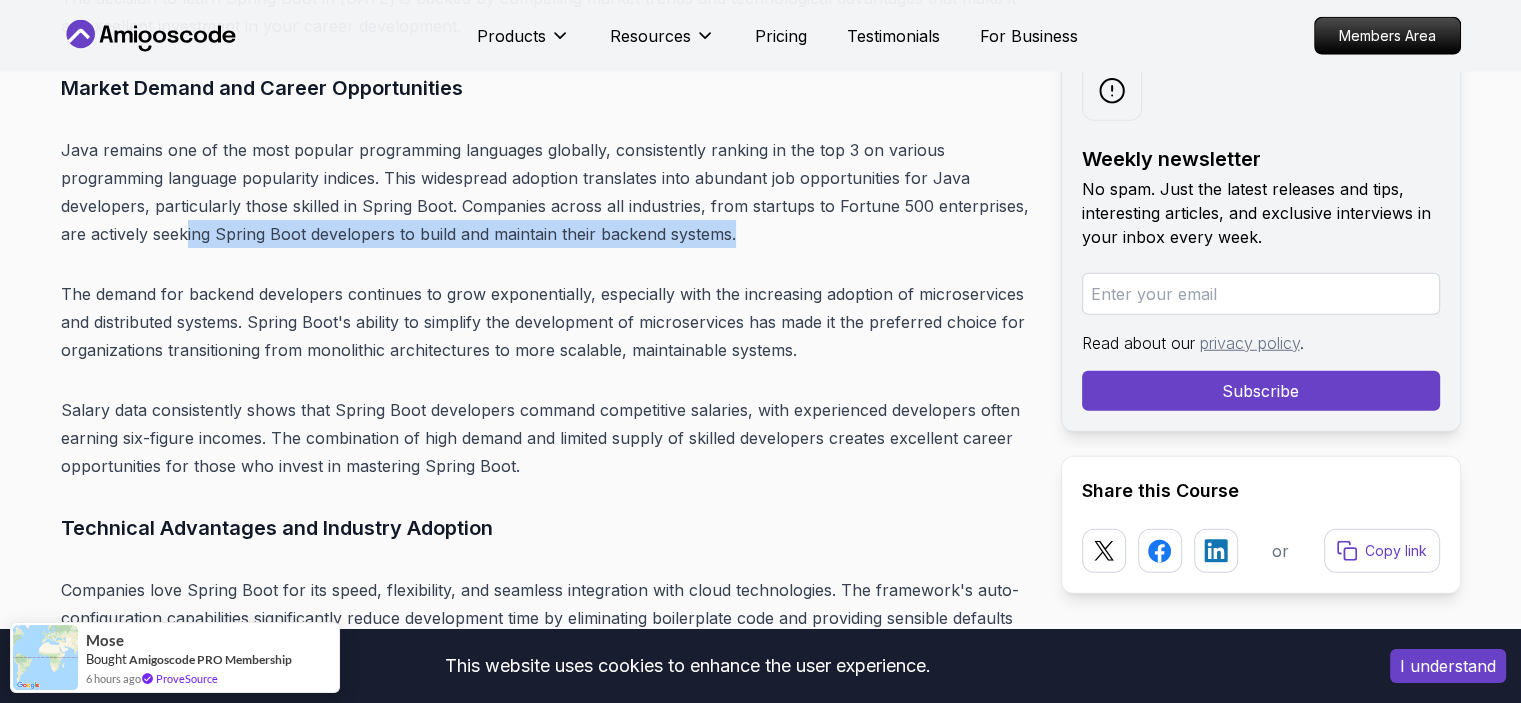 scroll, scrollTop: 5381, scrollLeft: 0, axis: vertical 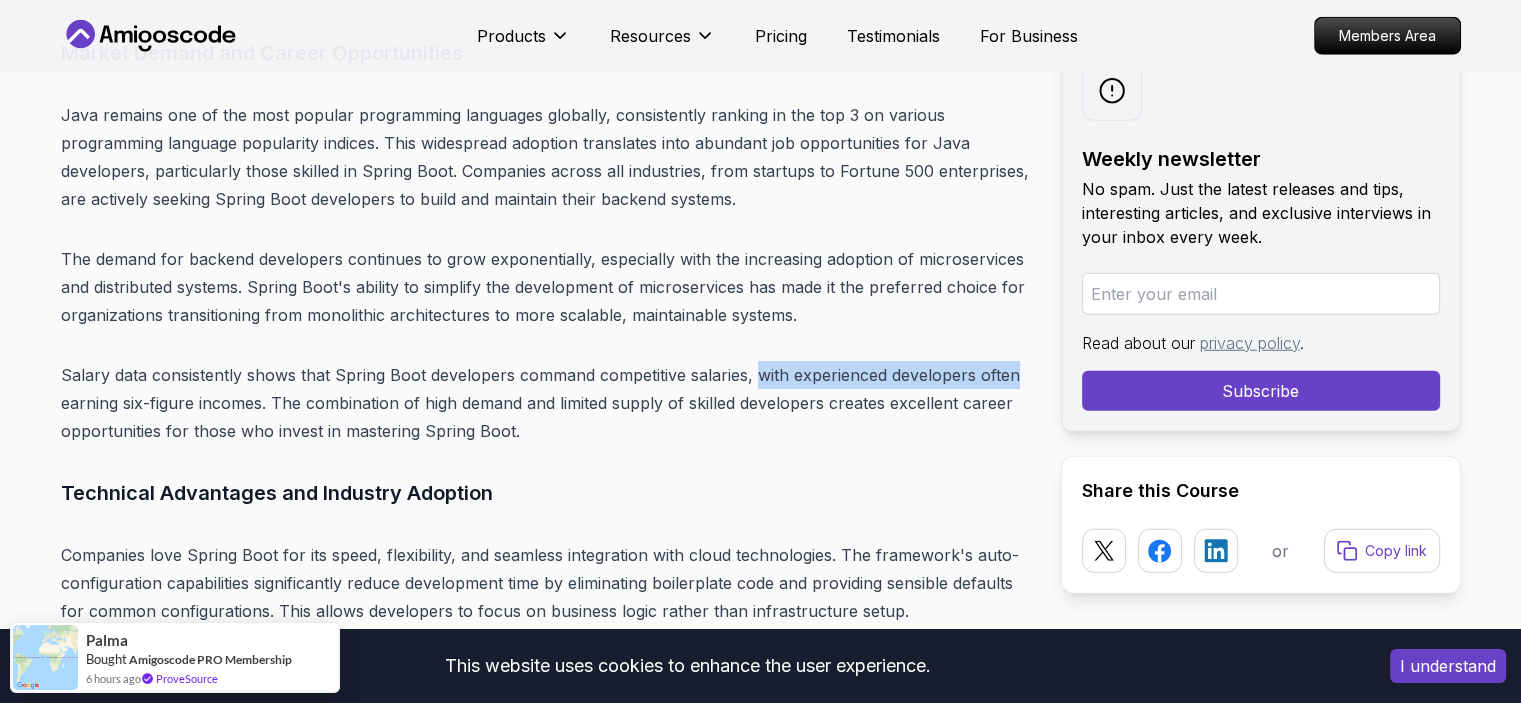 drag, startPoint x: 754, startPoint y: 371, endPoint x: 1011, endPoint y: 379, distance: 257.12448 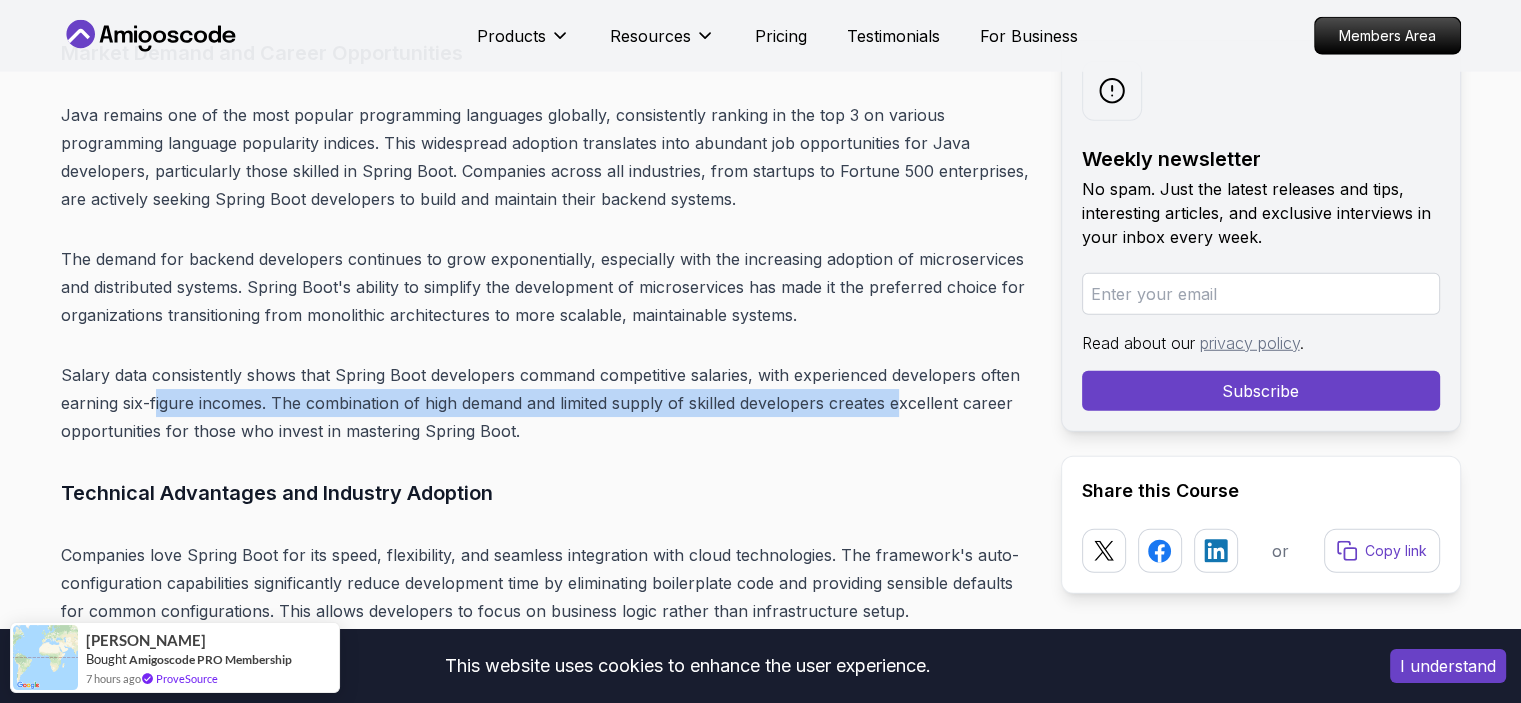 drag, startPoint x: 155, startPoint y: 403, endPoint x: 902, endPoint y: 407, distance: 747.0107 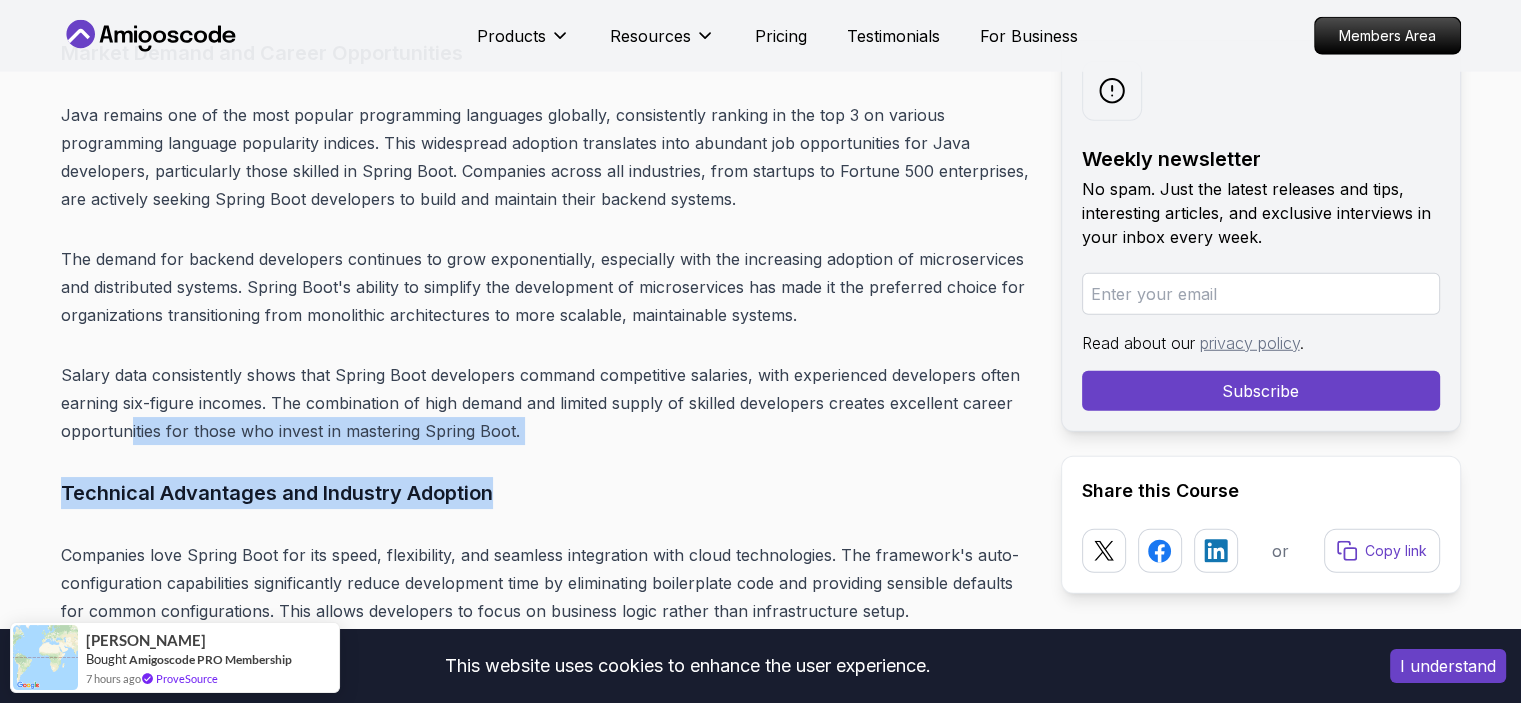 drag, startPoint x: 132, startPoint y: 429, endPoint x: 589, endPoint y: 445, distance: 457.28 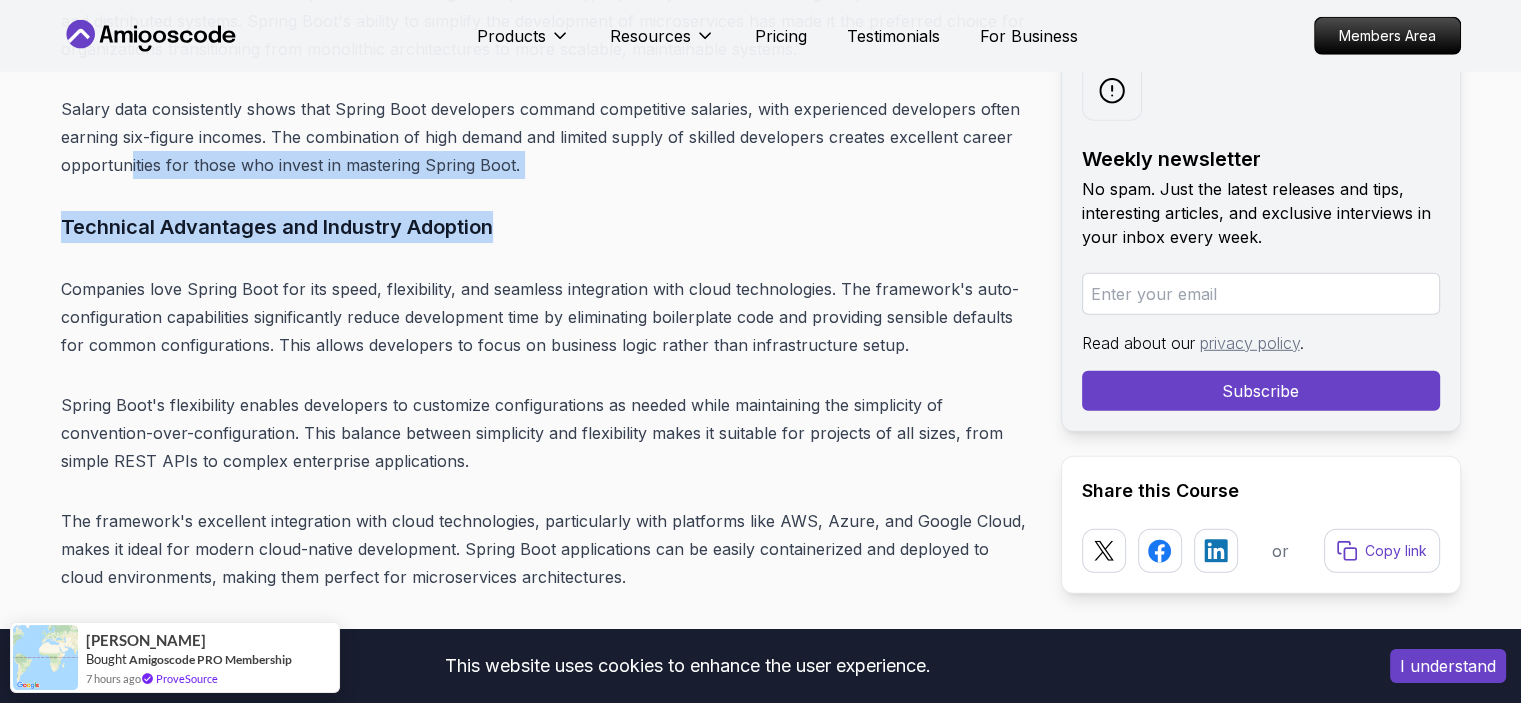 scroll, scrollTop: 5681, scrollLeft: 0, axis: vertical 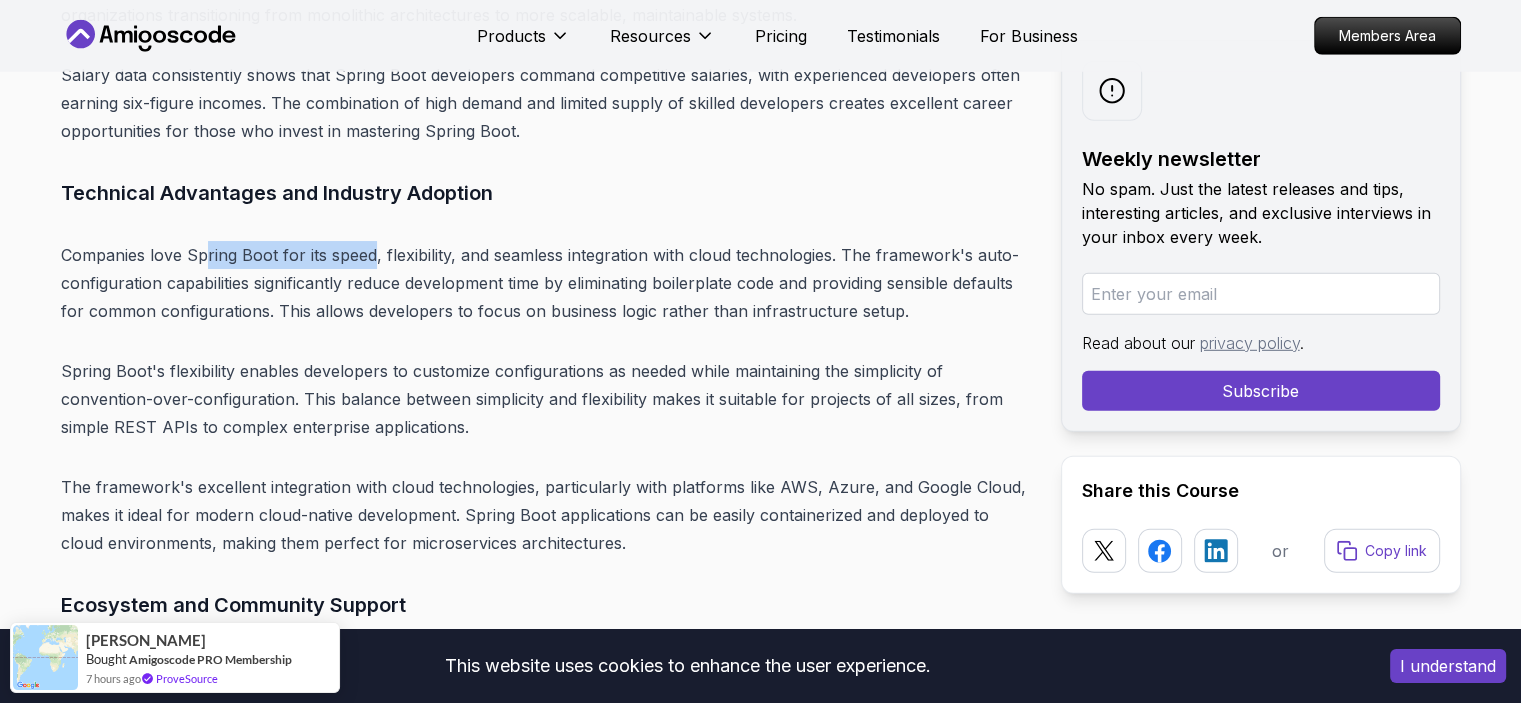 drag, startPoint x: 276, startPoint y: 251, endPoint x: 372, endPoint y: 243, distance: 96.332756 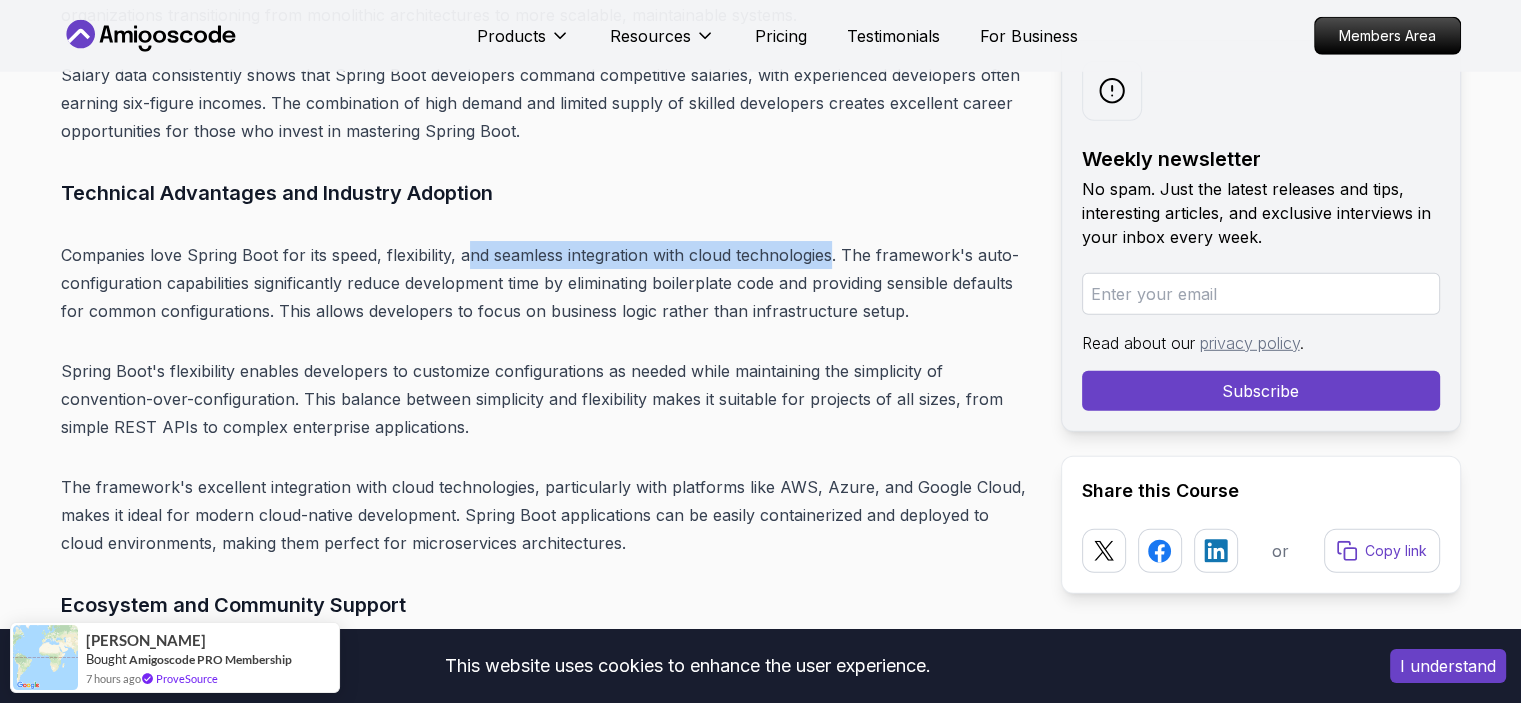 drag, startPoint x: 464, startPoint y: 263, endPoint x: 831, endPoint y: 241, distance: 367.6588 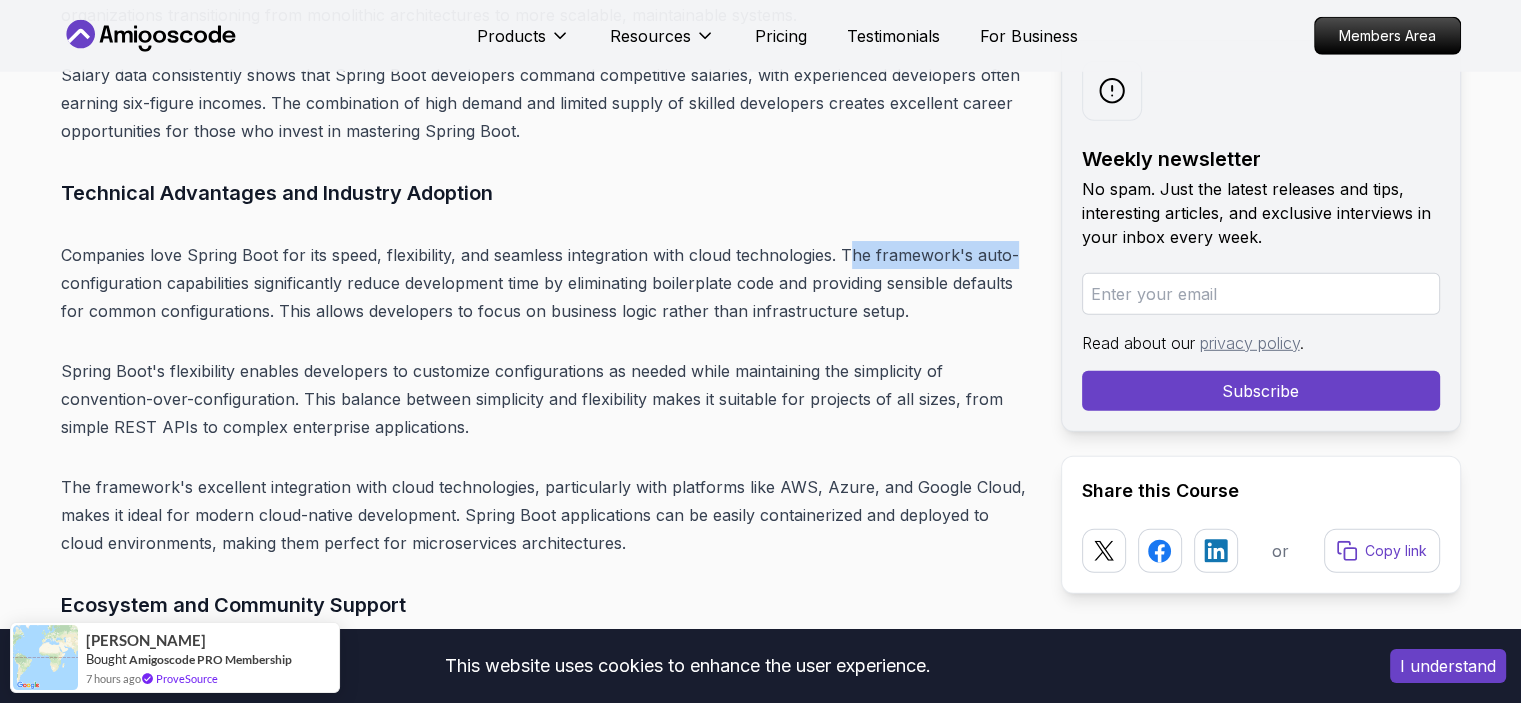 drag, startPoint x: 1014, startPoint y: 245, endPoint x: 1032, endPoint y: 245, distance: 18 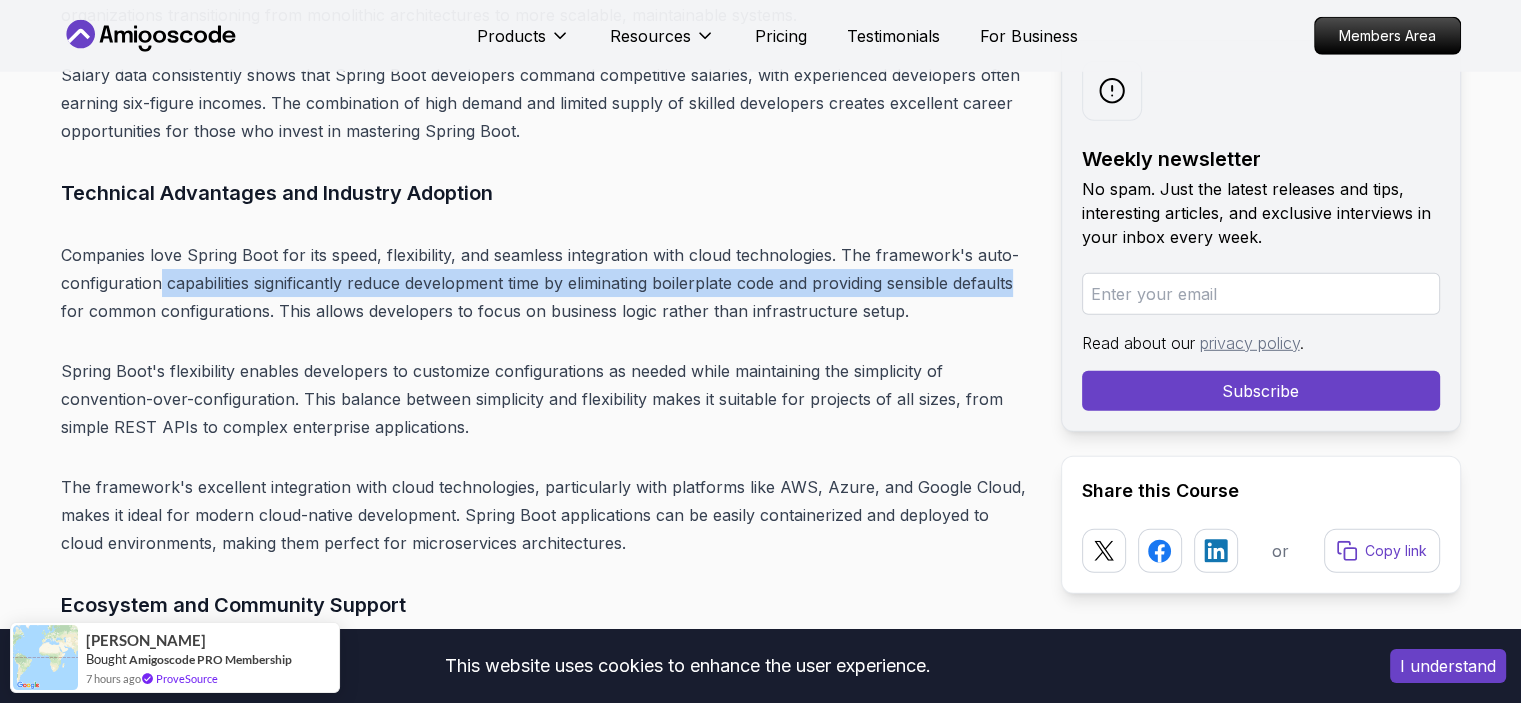 drag, startPoint x: 196, startPoint y: 283, endPoint x: 1046, endPoint y: 283, distance: 850 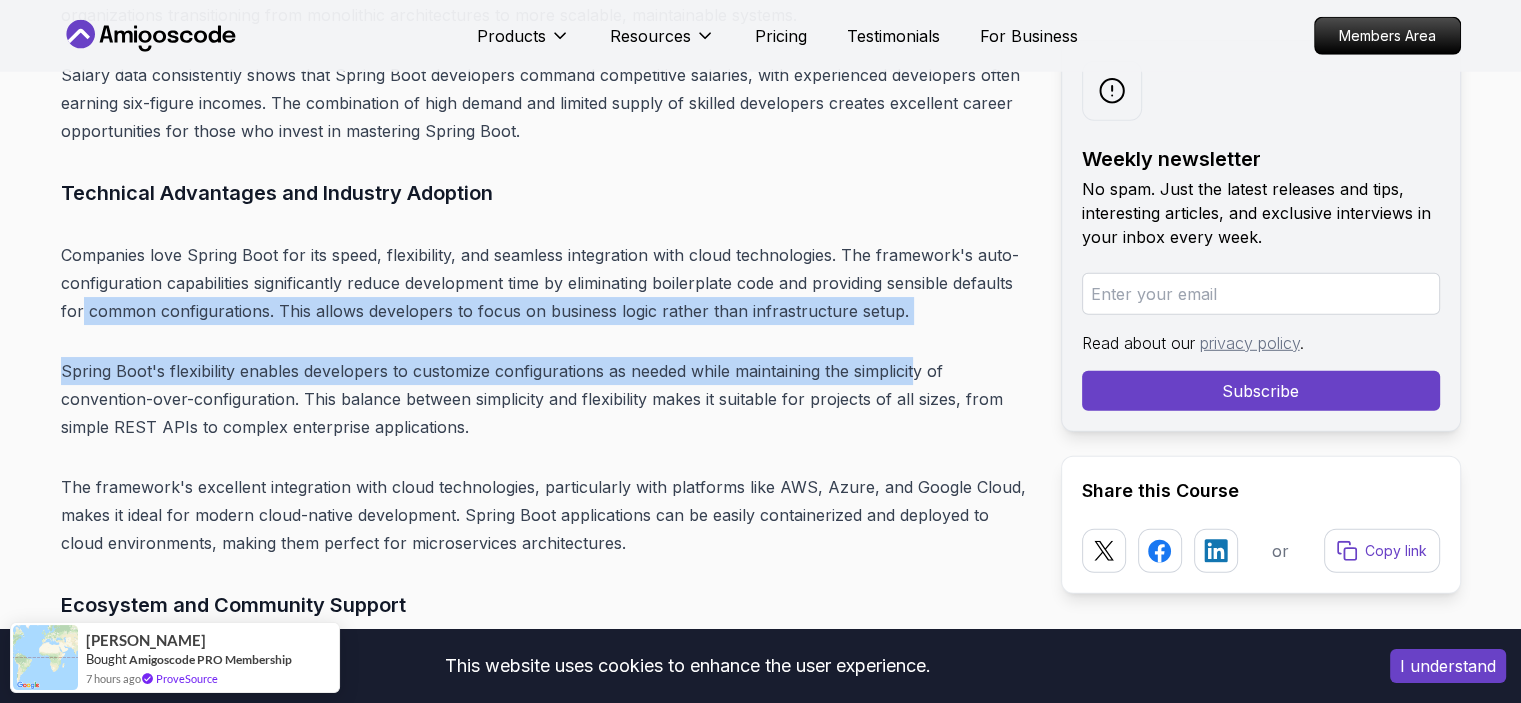 drag, startPoint x: 82, startPoint y: 315, endPoint x: 919, endPoint y: 326, distance: 837.07227 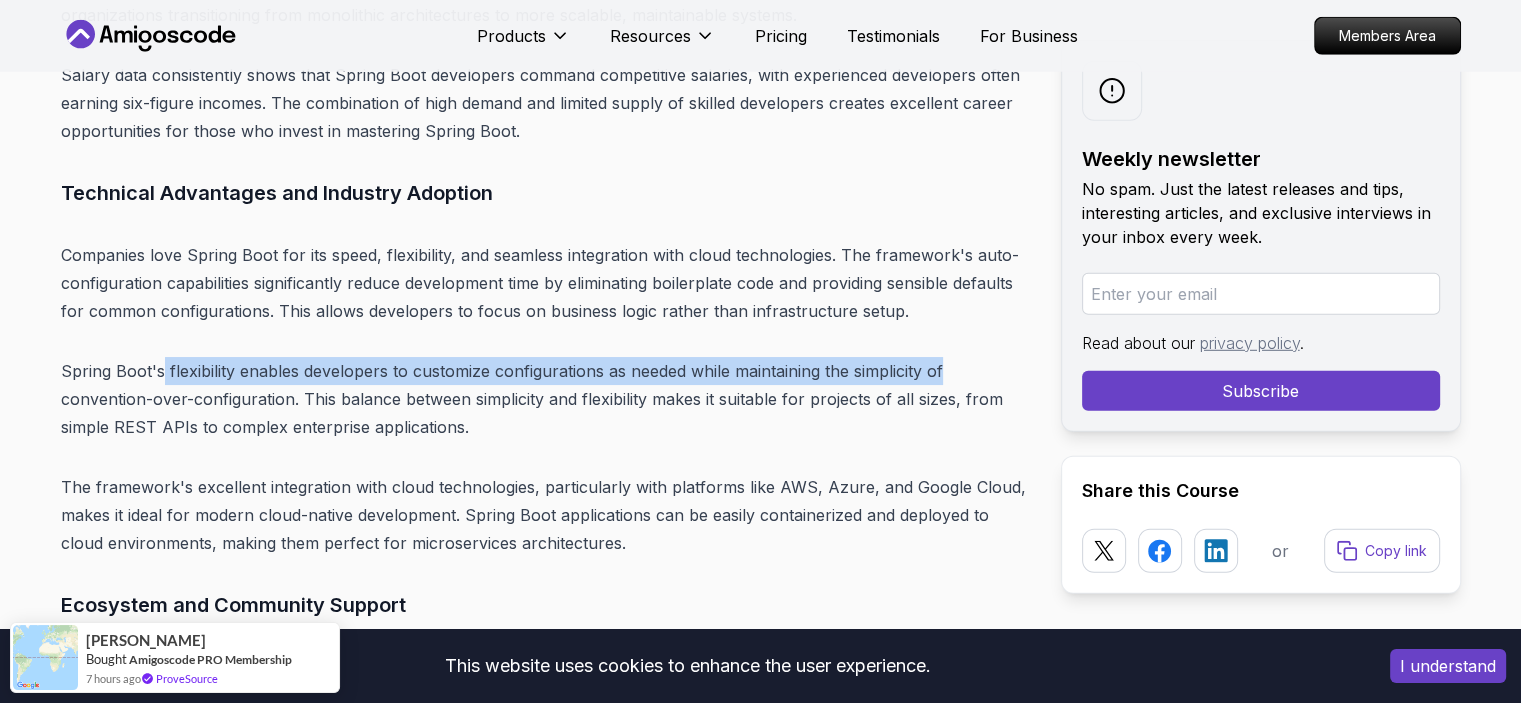 drag, startPoint x: 160, startPoint y: 365, endPoint x: 949, endPoint y: 377, distance: 789.09125 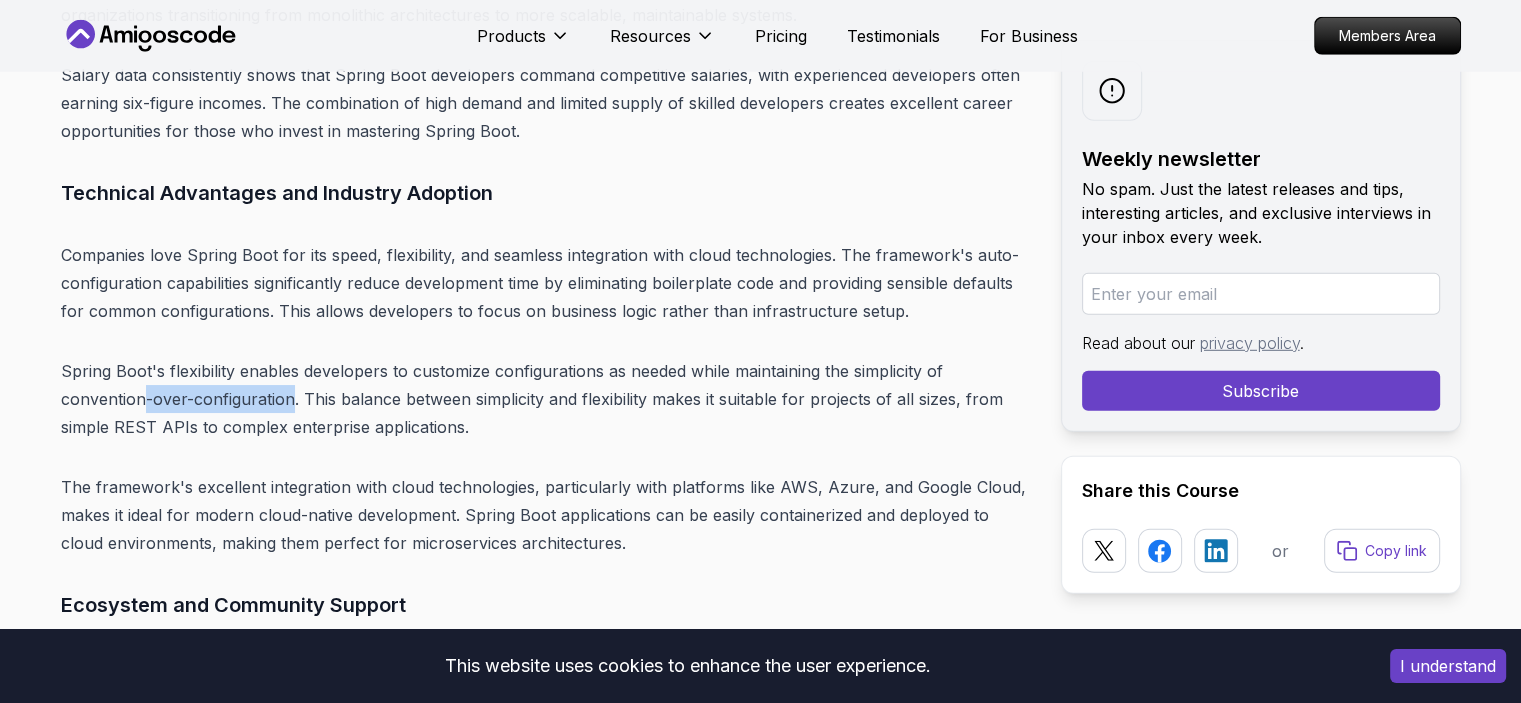 drag, startPoint x: 144, startPoint y: 398, endPoint x: 289, endPoint y: 392, distance: 145.12408 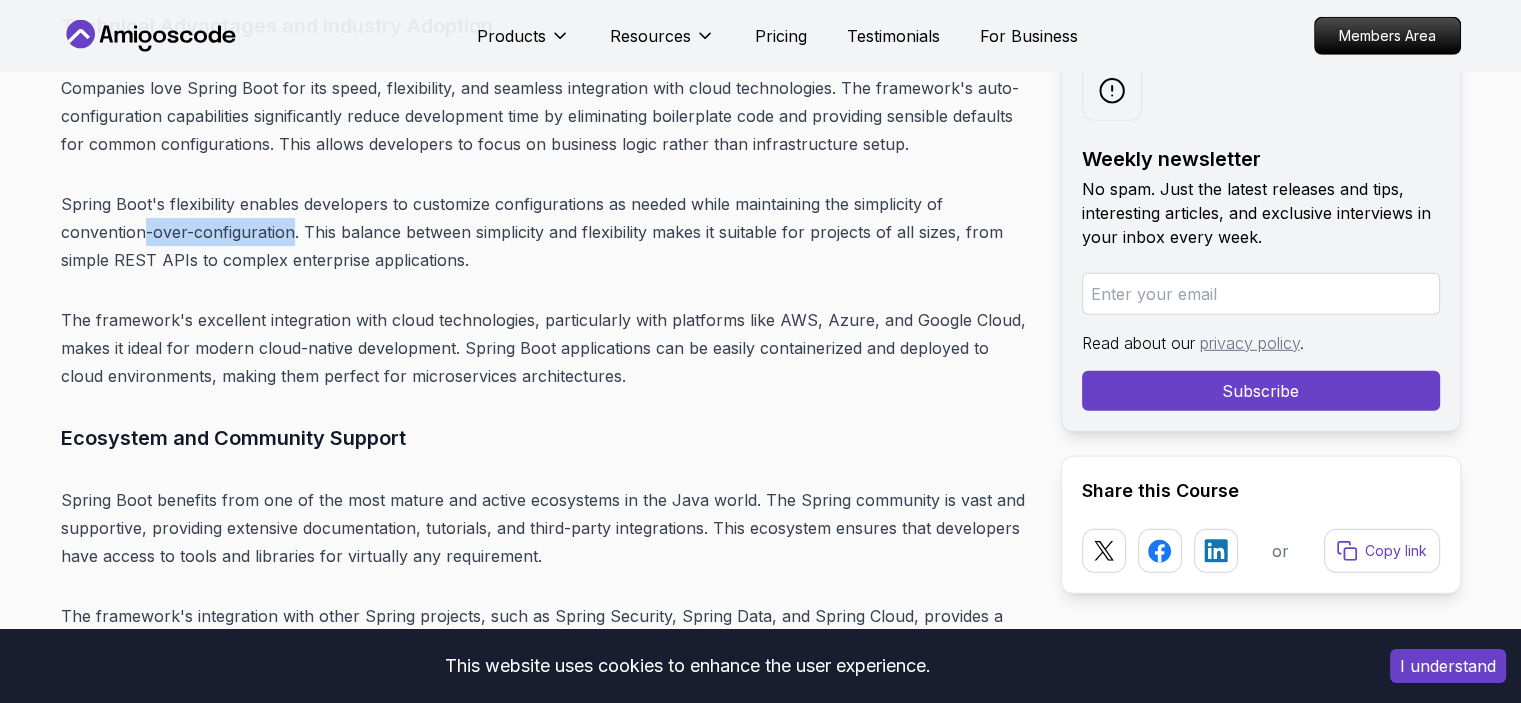 scroll, scrollTop: 5881, scrollLeft: 0, axis: vertical 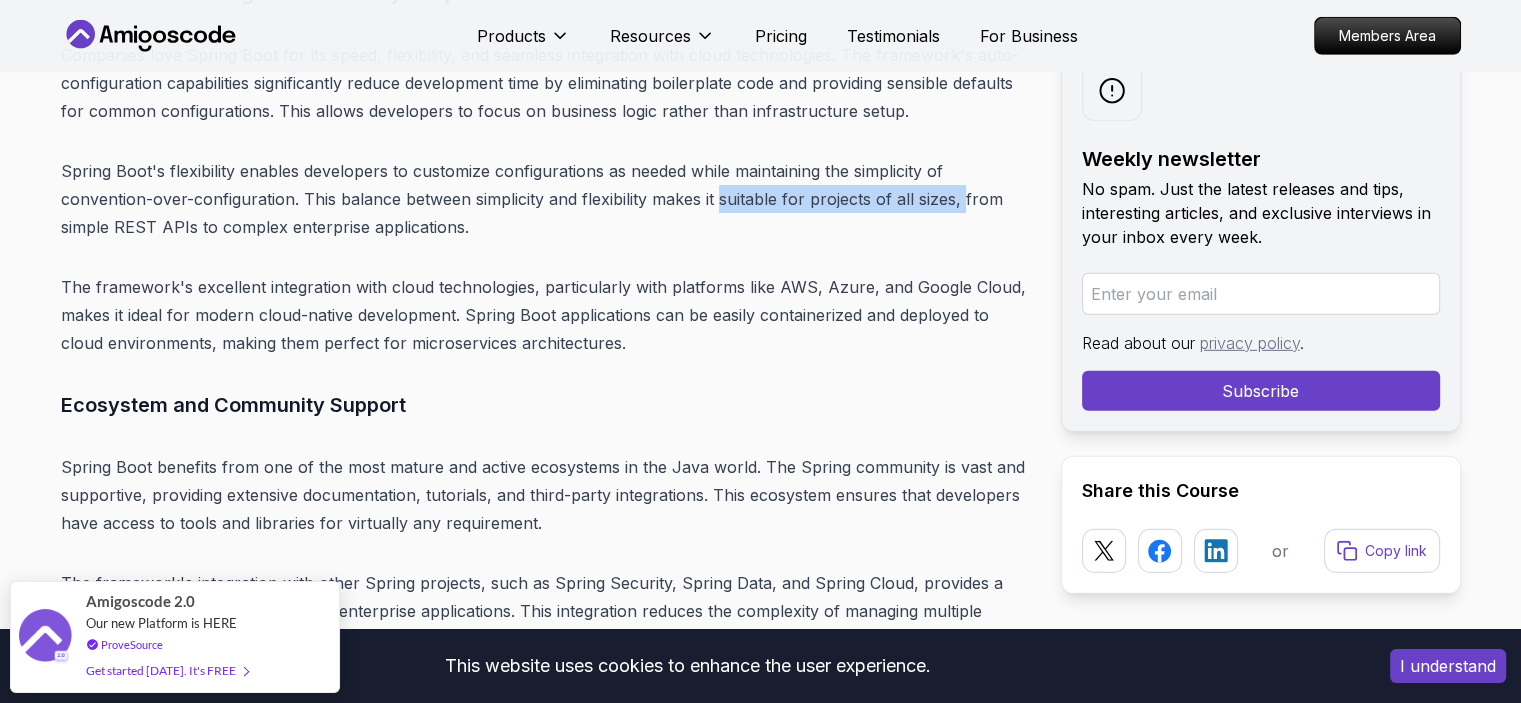 drag, startPoint x: 761, startPoint y: 195, endPoint x: 972, endPoint y: 195, distance: 211 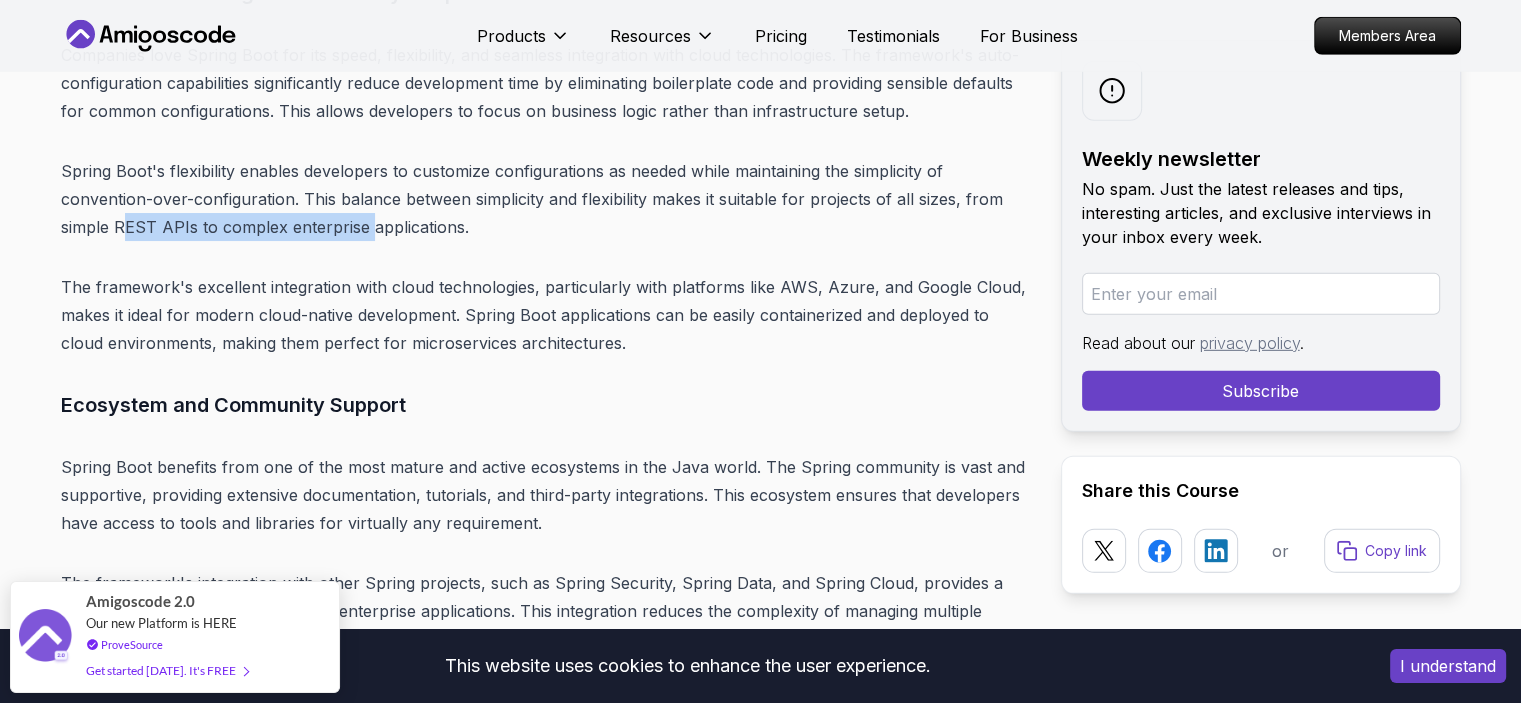 drag, startPoint x: 128, startPoint y: 226, endPoint x: 434, endPoint y: 226, distance: 306 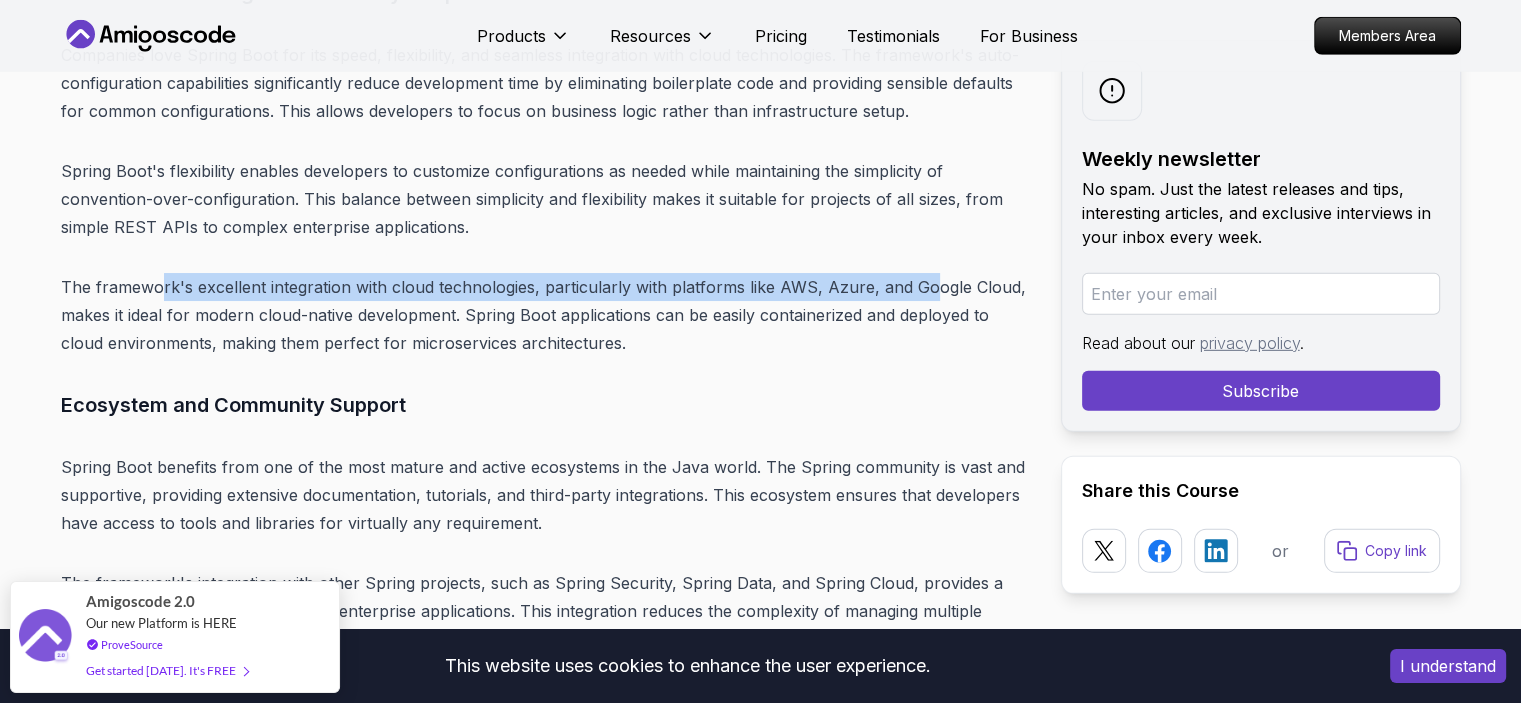 drag, startPoint x: 160, startPoint y: 282, endPoint x: 923, endPoint y: 270, distance: 763.09436 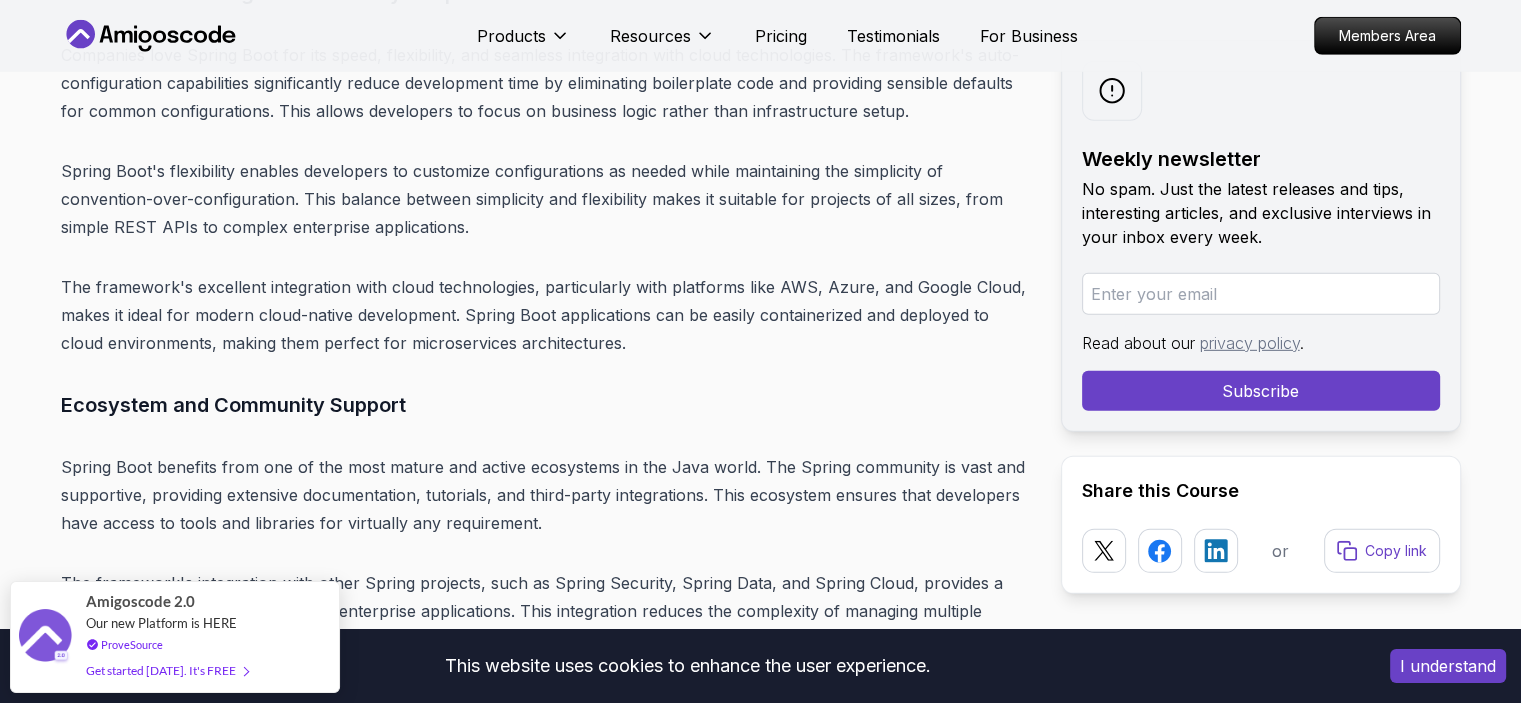click on "The framework's excellent integration with cloud technologies, particularly with platforms like AWS, Azure, and Google Cloud, makes it ideal for modern cloud-native development. Spring Boot applications can be easily containerized and deployed to cloud environments, making them perfect for microservices architectures." at bounding box center (545, 315) 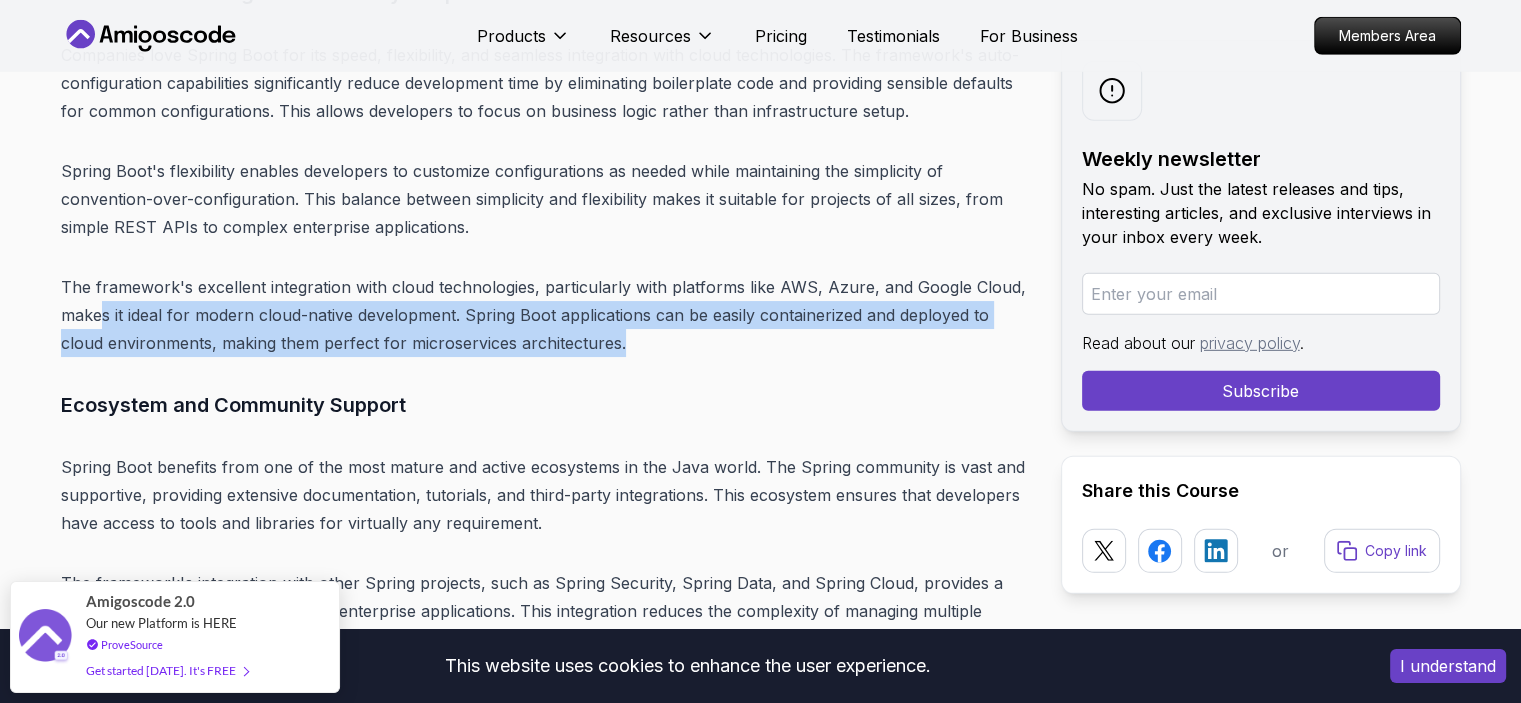 drag, startPoint x: 118, startPoint y: 320, endPoint x: 823, endPoint y: 328, distance: 705.0454 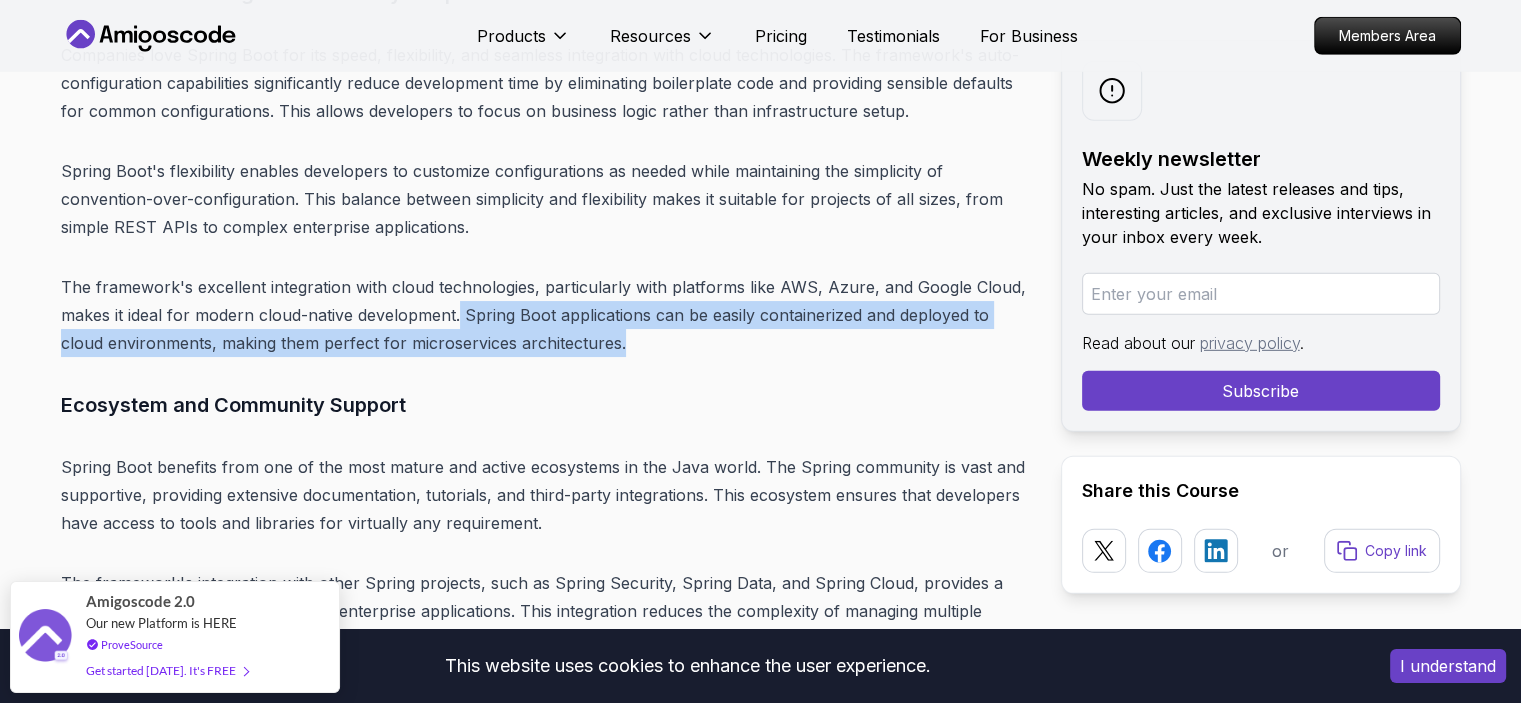 drag, startPoint x: 460, startPoint y: 315, endPoint x: 948, endPoint y: 343, distance: 488.8026 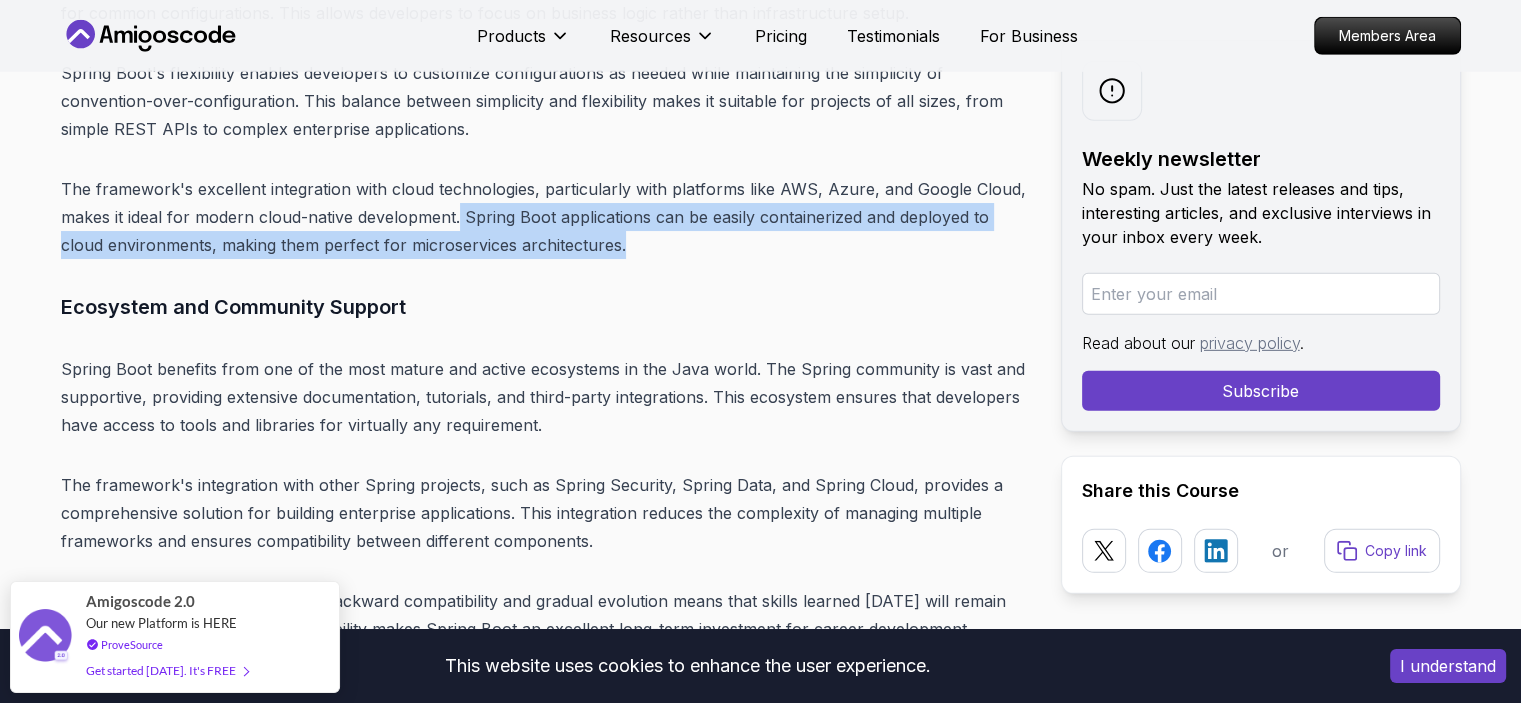 scroll, scrollTop: 6081, scrollLeft: 0, axis: vertical 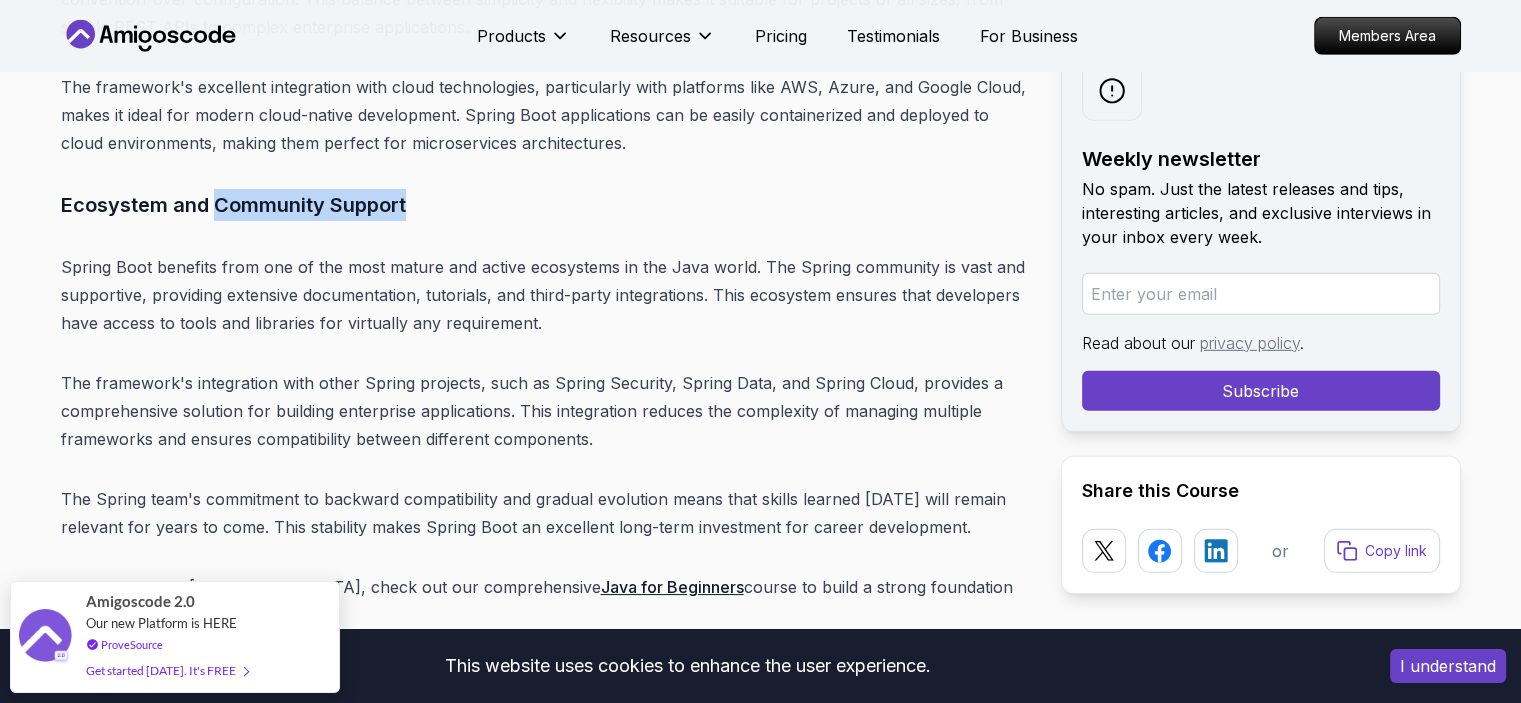 drag, startPoint x: 212, startPoint y: 205, endPoint x: 504, endPoint y: 200, distance: 292.04282 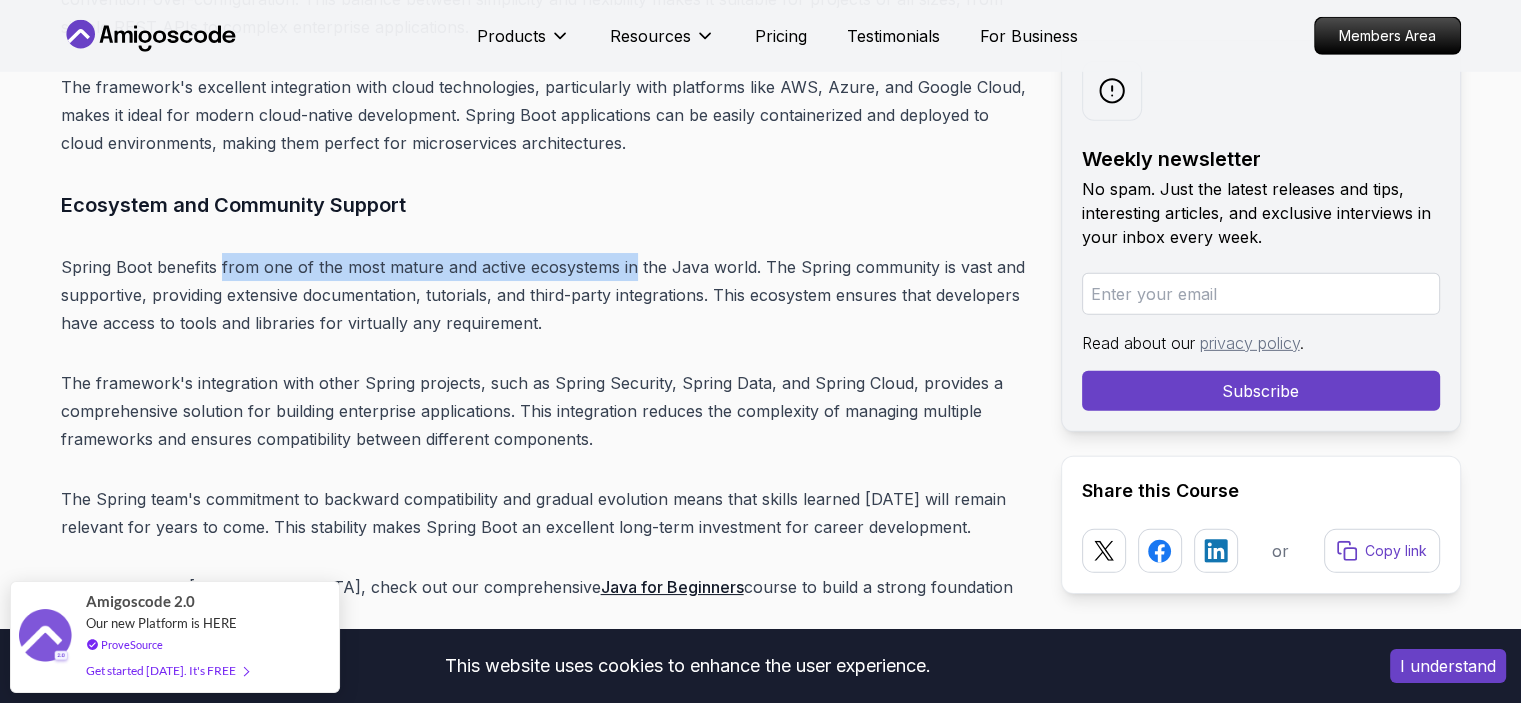 drag, startPoint x: 218, startPoint y: 263, endPoint x: 629, endPoint y: 257, distance: 411.0438 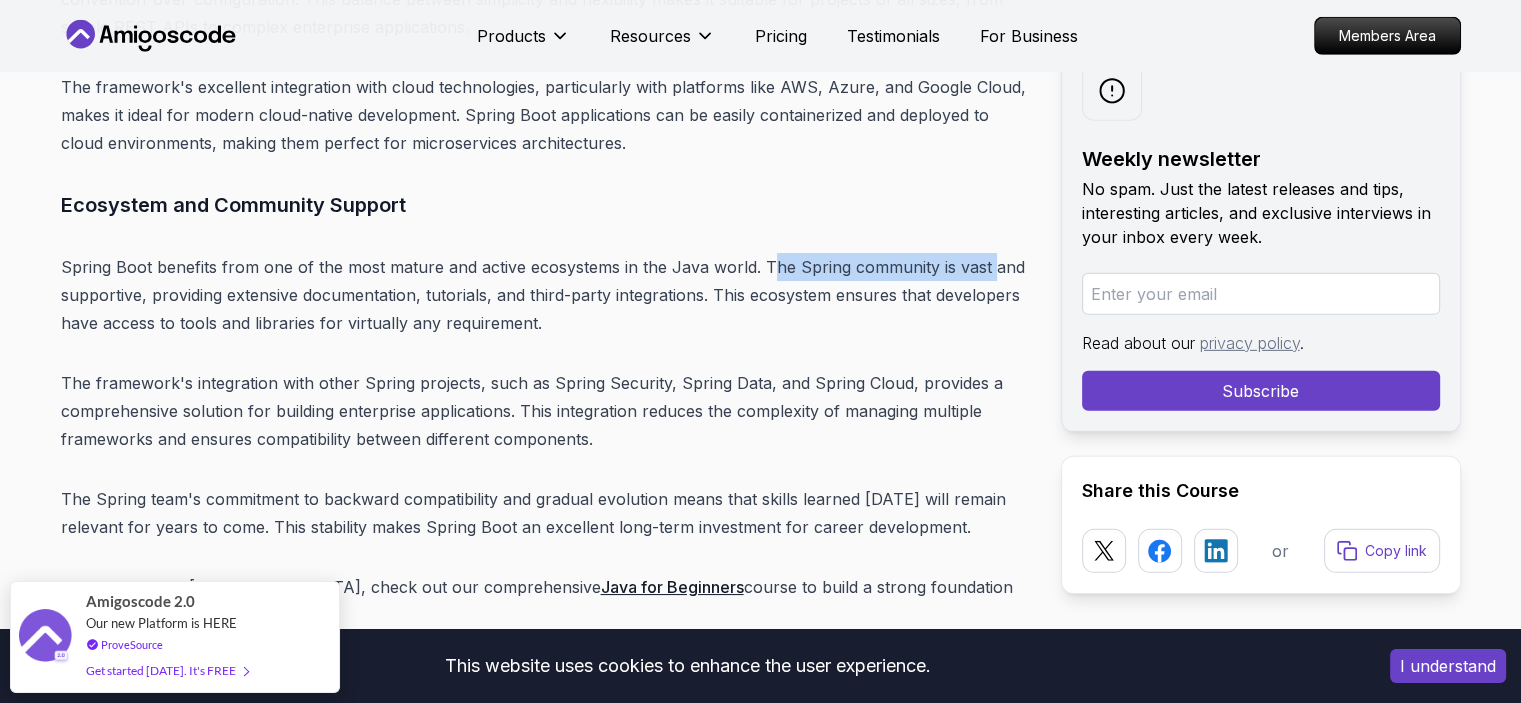 drag, startPoint x: 765, startPoint y: 264, endPoint x: 1014, endPoint y: 258, distance: 249.07228 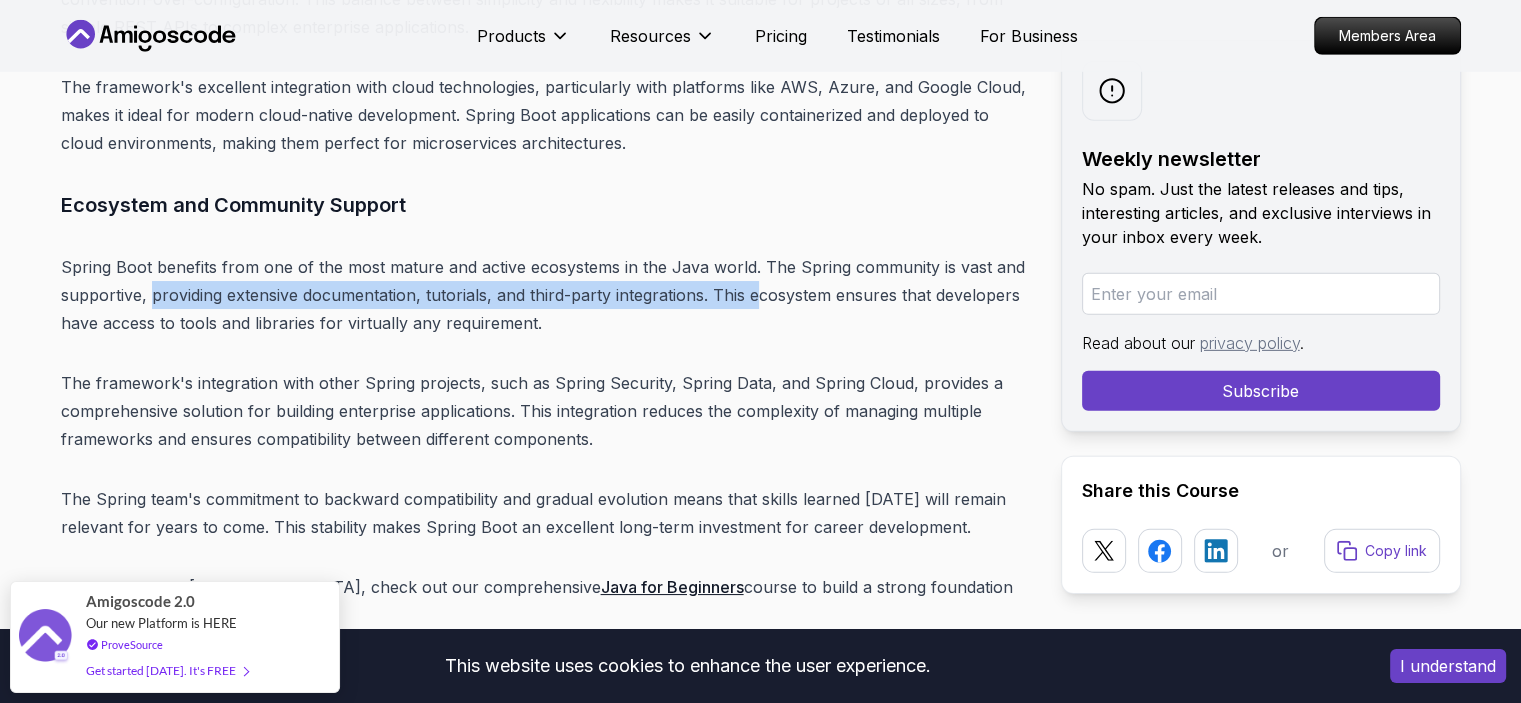 drag, startPoint x: 152, startPoint y: 295, endPoint x: 760, endPoint y: 285, distance: 608.0822 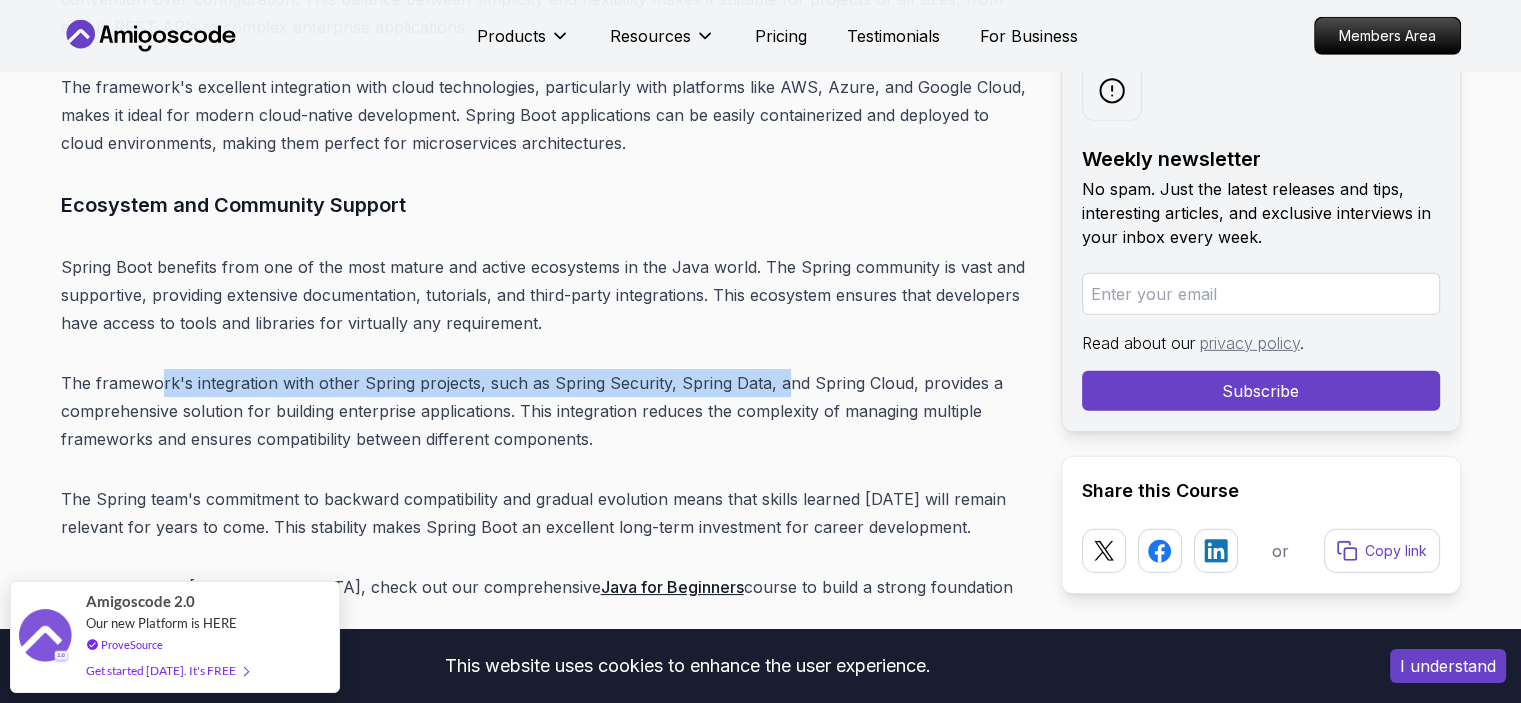 drag, startPoint x: 168, startPoint y: 379, endPoint x: 775, endPoint y: 372, distance: 607.04034 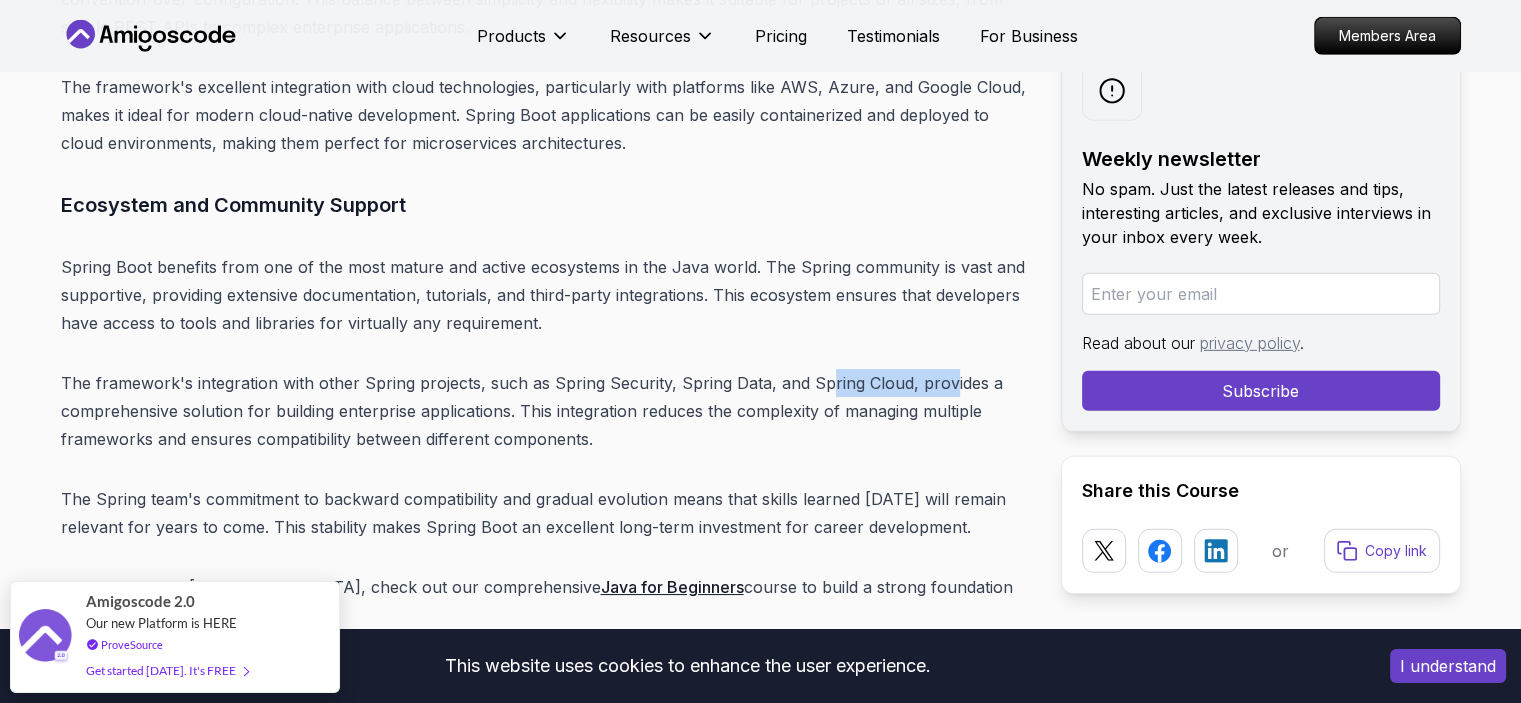 drag, startPoint x: 817, startPoint y: 379, endPoint x: 953, endPoint y: 387, distance: 136.23509 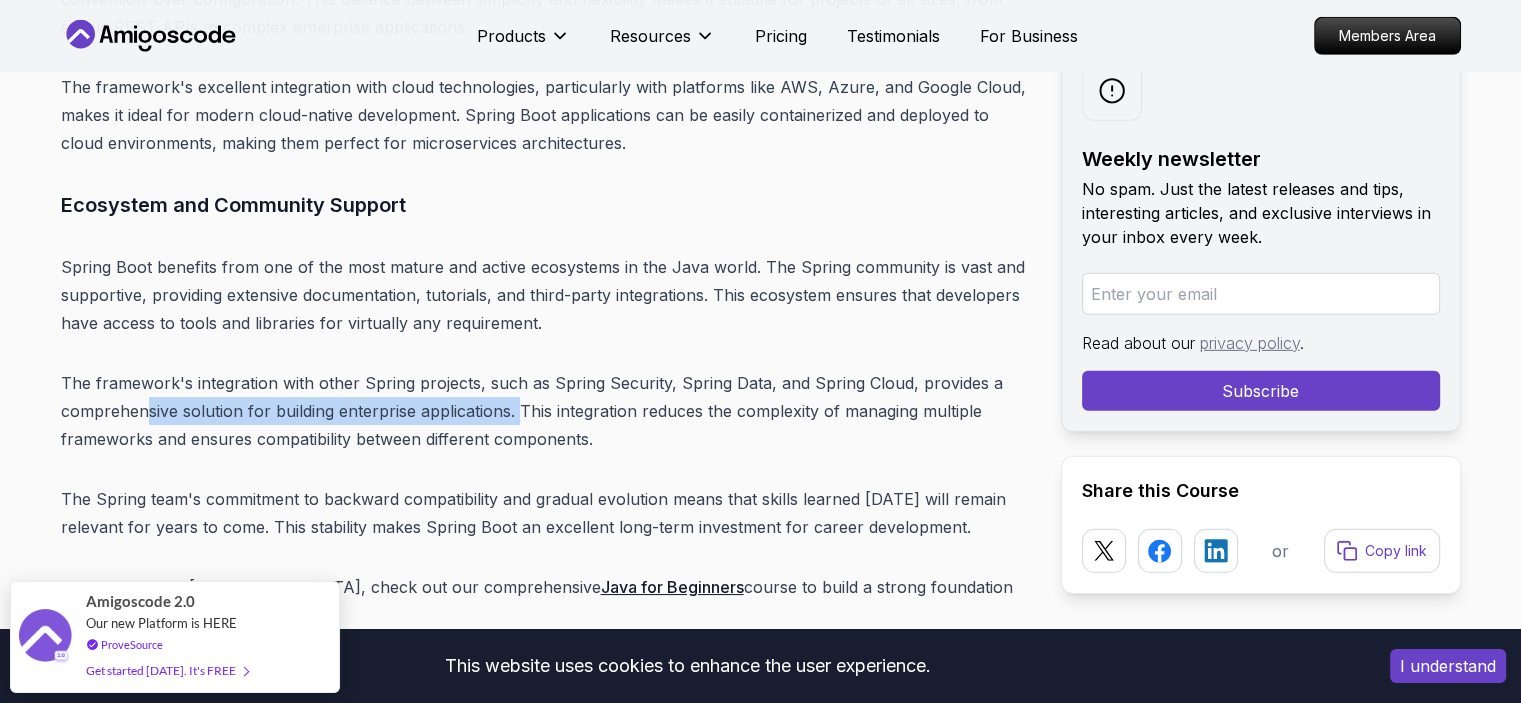 drag, startPoint x: 145, startPoint y: 415, endPoint x: 518, endPoint y: 413, distance: 373.00537 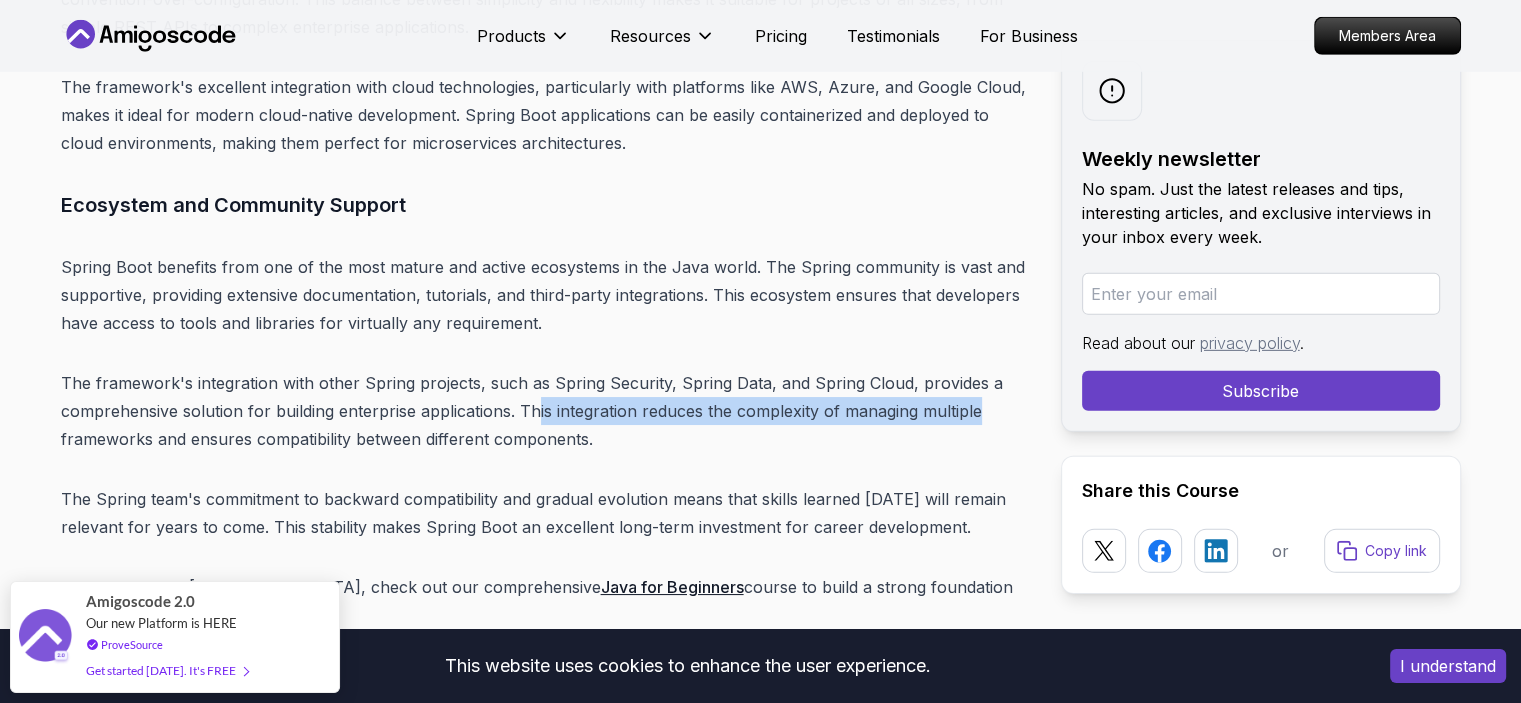 drag, startPoint x: 538, startPoint y: 411, endPoint x: 993, endPoint y: 400, distance: 455.13293 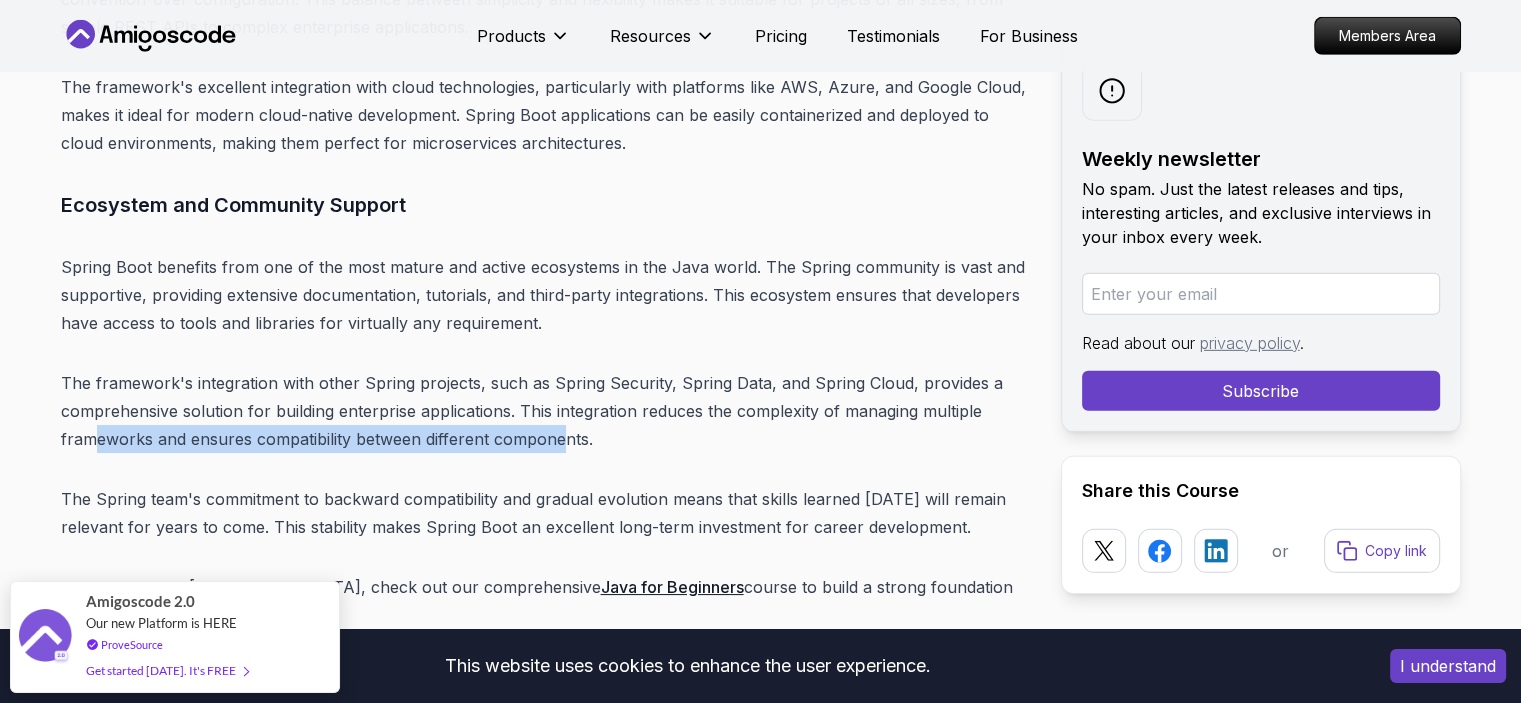 drag, startPoint x: 145, startPoint y: 443, endPoint x: 566, endPoint y: 435, distance: 421.076 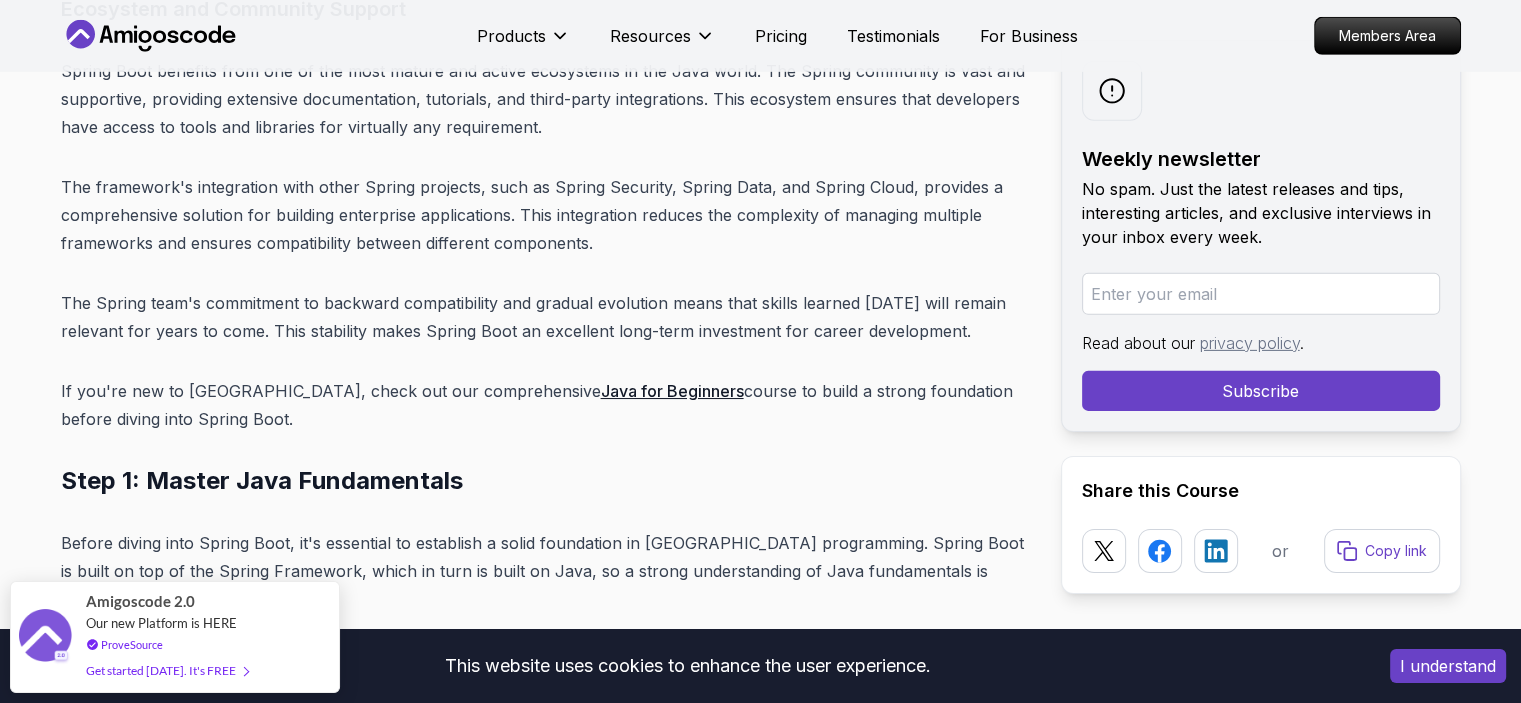 scroll, scrollTop: 6281, scrollLeft: 0, axis: vertical 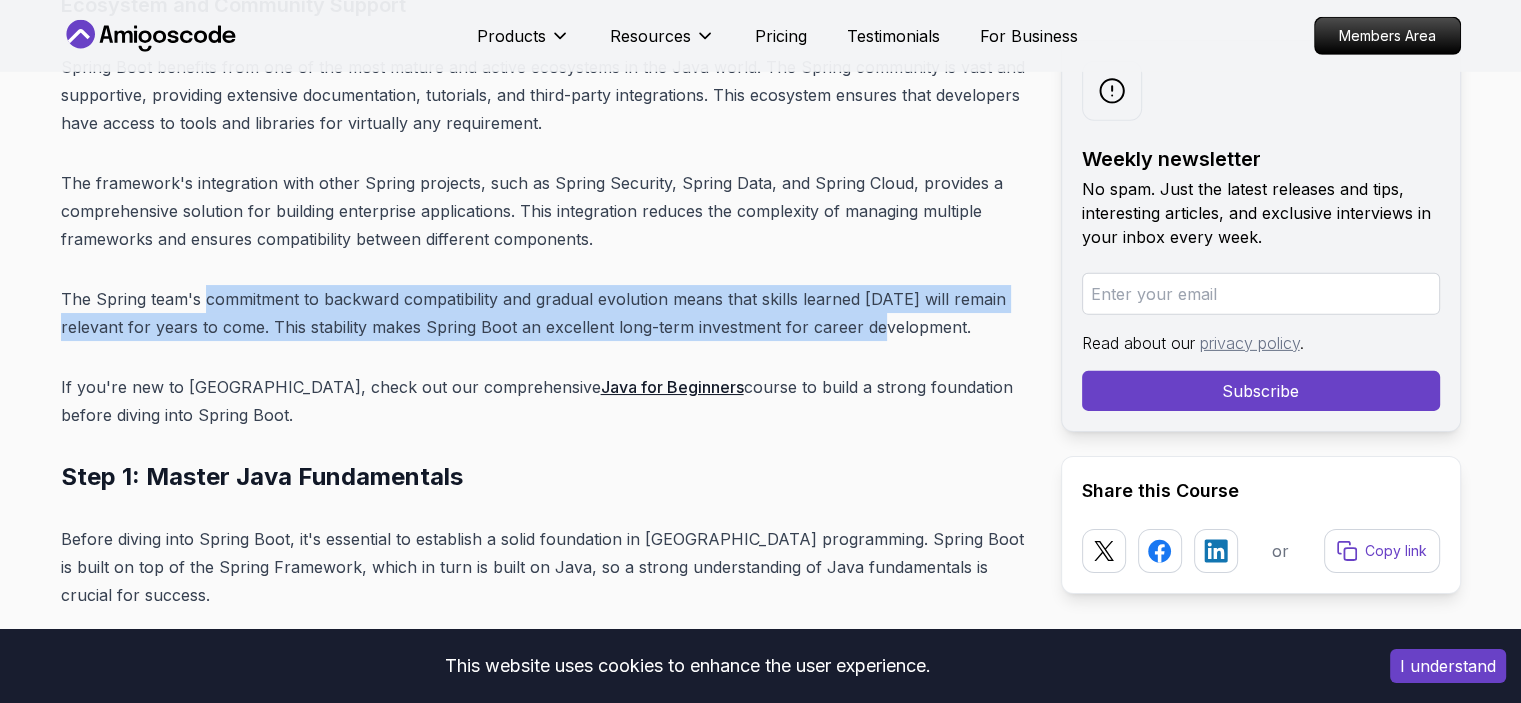 drag, startPoint x: 203, startPoint y: 295, endPoint x: 888, endPoint y: 316, distance: 685.32184 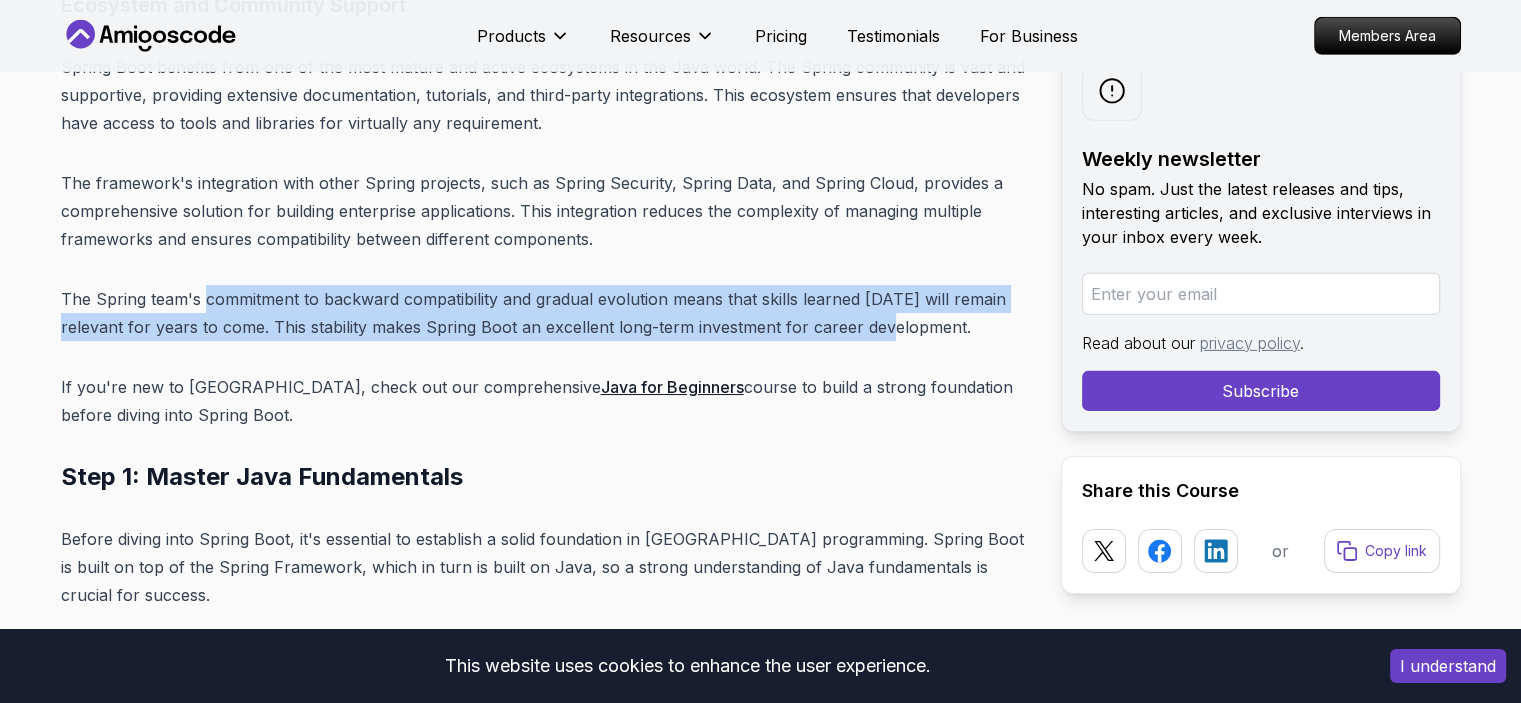 click on "The Spring team's commitment to backward compatibility and gradual evolution means that skills learned today will remain relevant for years to come. This stability makes Spring Boot an excellent long-term investment for career development." at bounding box center (545, 313) 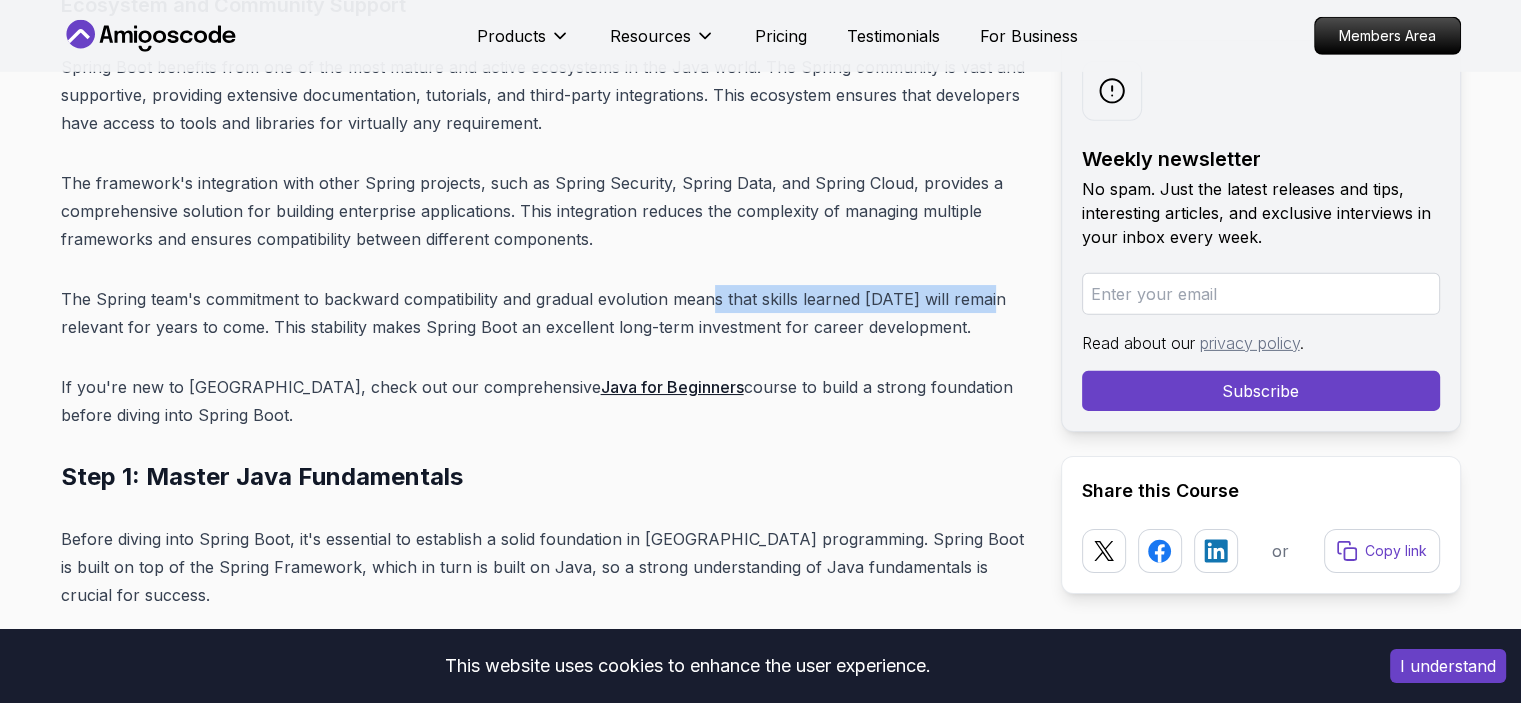 drag, startPoint x: 774, startPoint y: 296, endPoint x: 1053, endPoint y: 296, distance: 279 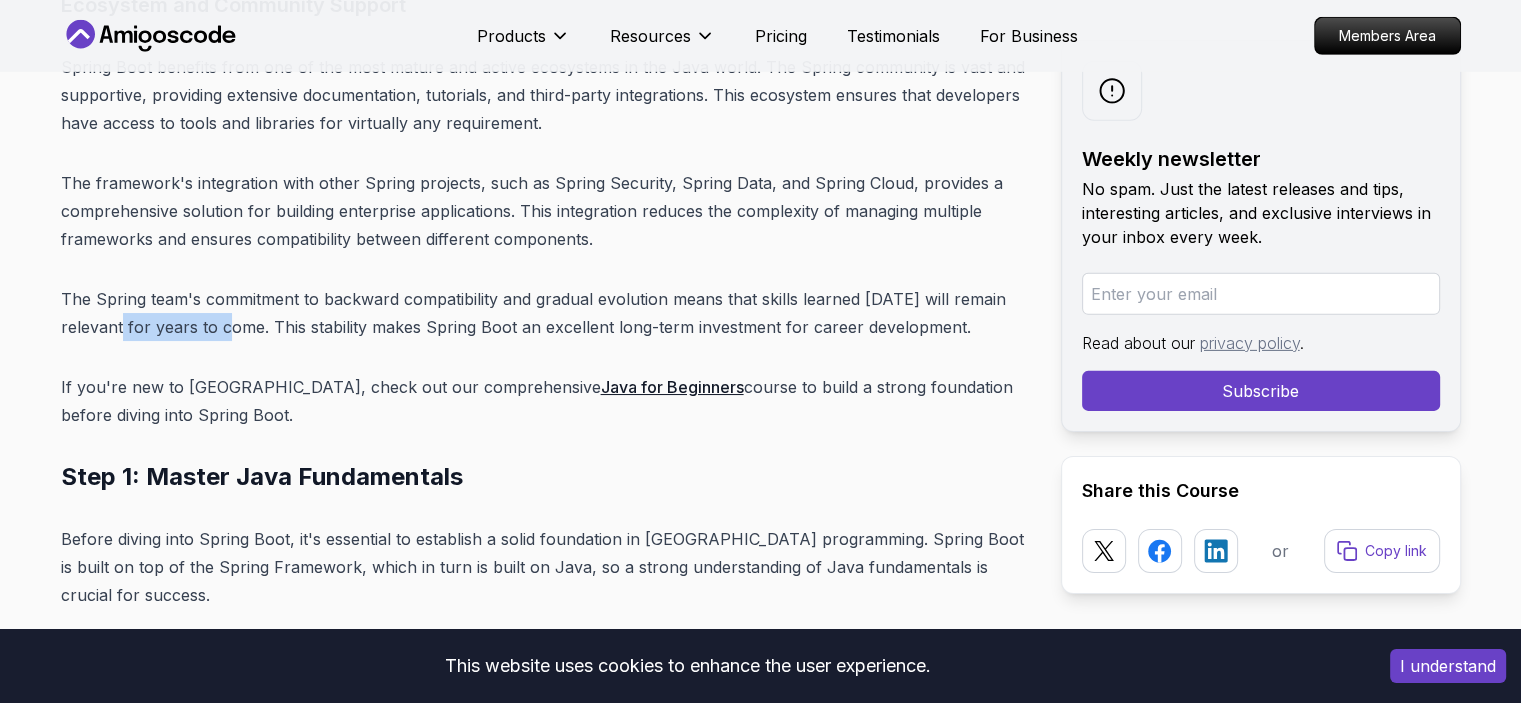 drag, startPoint x: 127, startPoint y: 323, endPoint x: 245, endPoint y: 313, distance: 118.42297 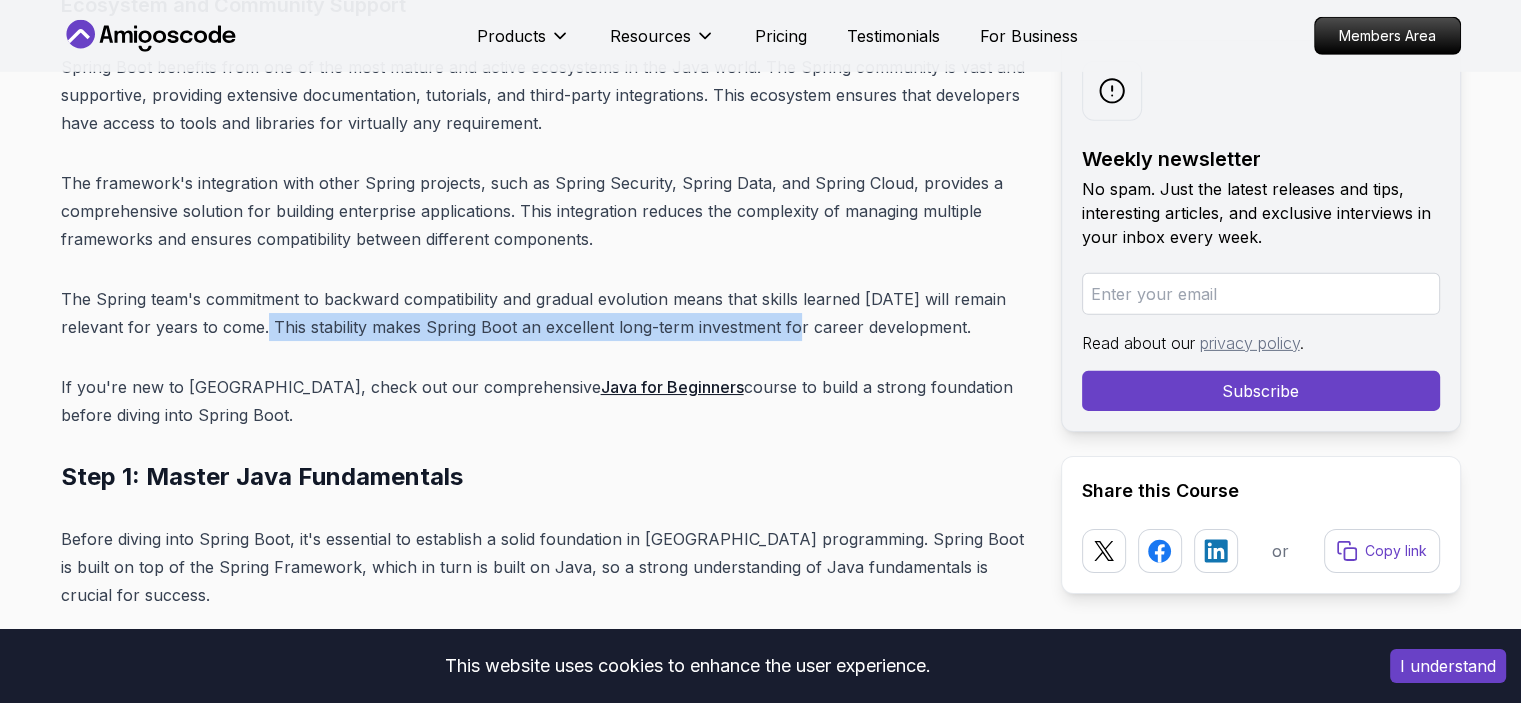 drag, startPoint x: 265, startPoint y: 324, endPoint x: 823, endPoint y: 316, distance: 558.0574 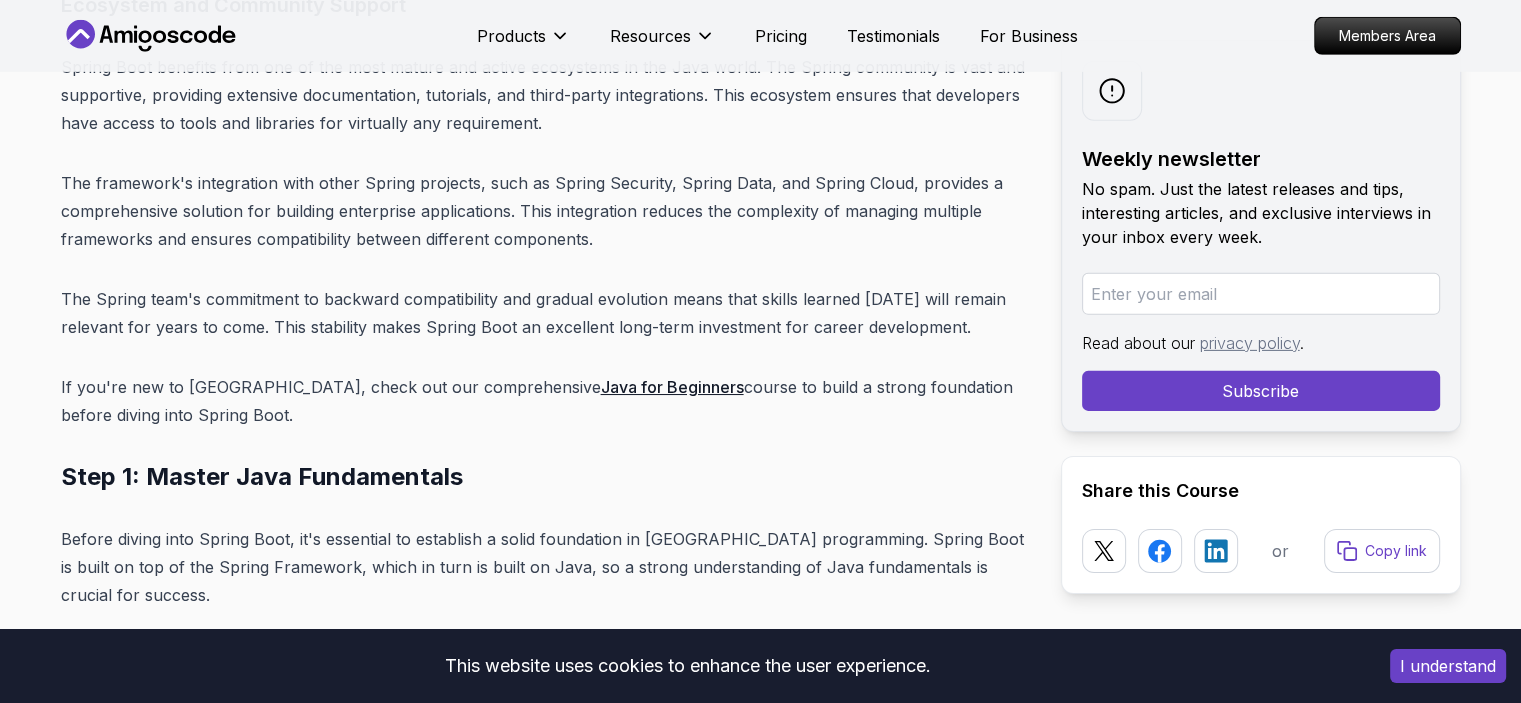click on "The Spring team's commitment to backward compatibility and gradual evolution means that skills learned today will remain relevant for years to come. This stability makes Spring Boot an excellent long-term investment for career development." at bounding box center [545, 313] 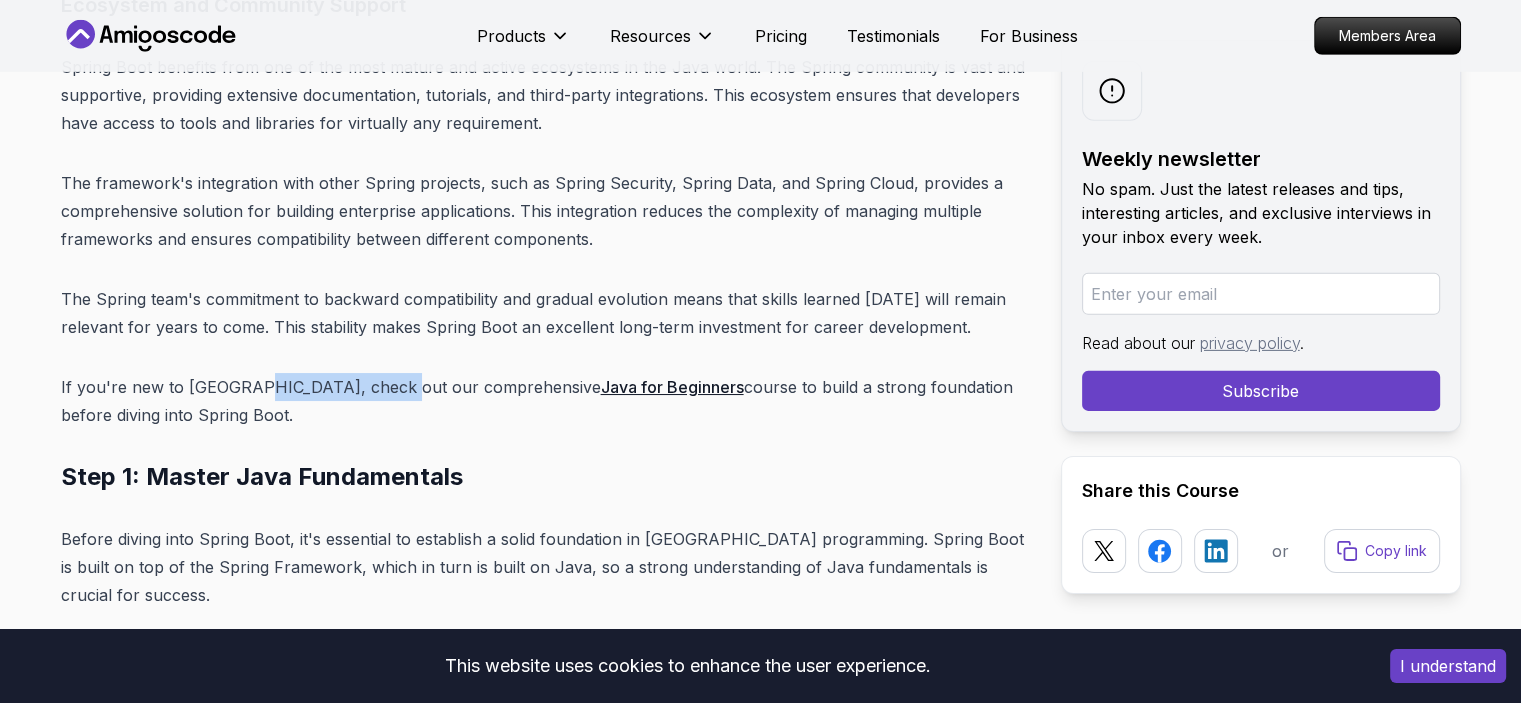 drag, startPoint x: 256, startPoint y: 386, endPoint x: 391, endPoint y: 386, distance: 135 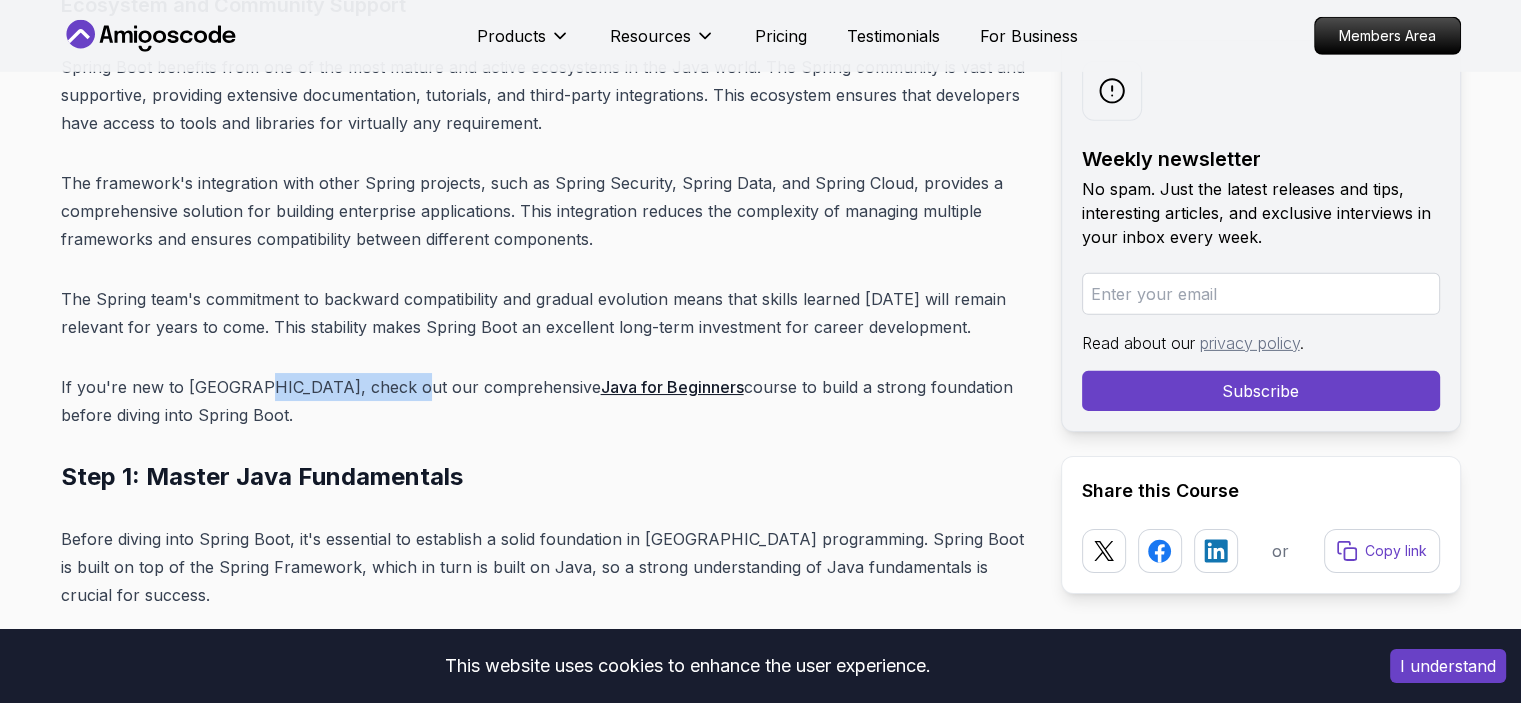 click on "If you're new to Java, check out our comprehensive  Java for Beginners  course to build a strong foundation before diving into Spring Boot." at bounding box center [545, 401] 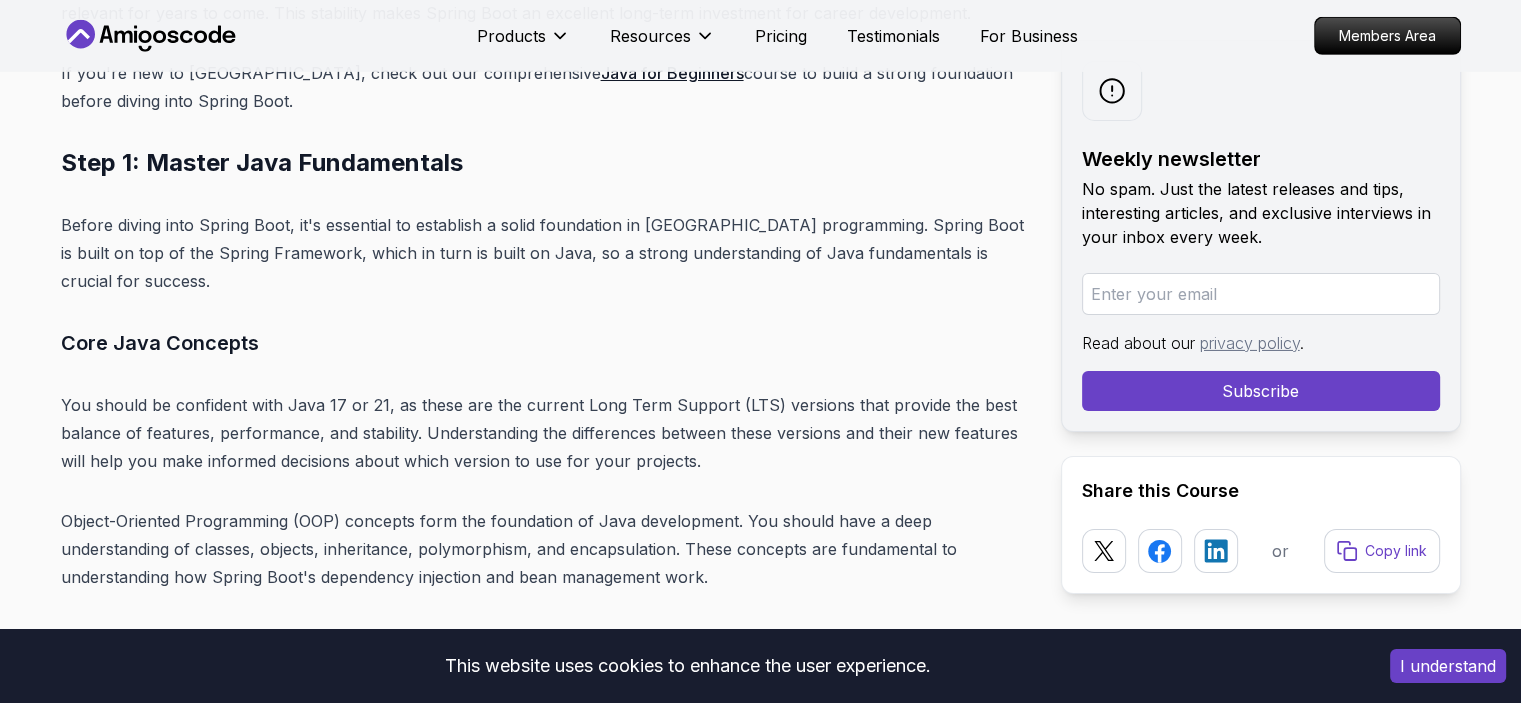 scroll, scrollTop: 6681, scrollLeft: 0, axis: vertical 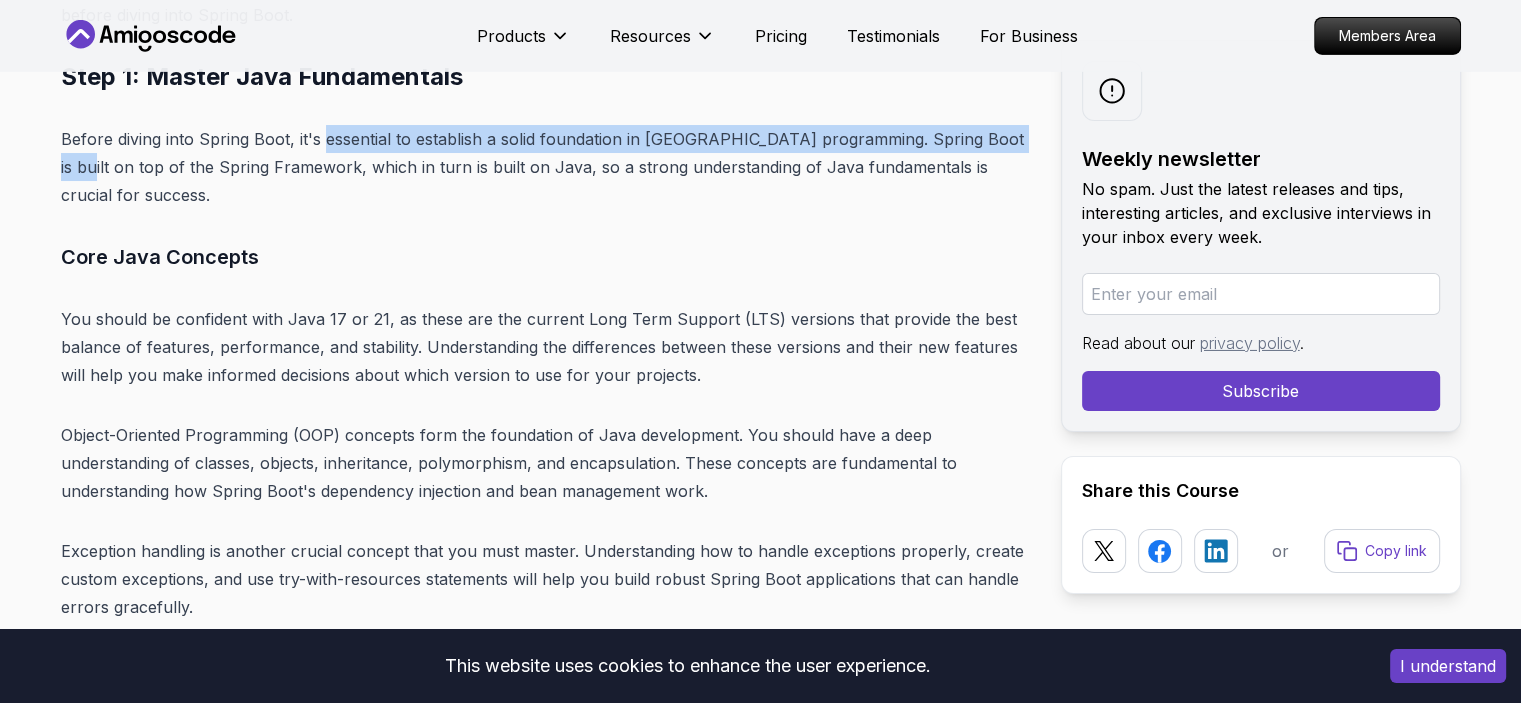 drag, startPoint x: 388, startPoint y: 135, endPoint x: 1028, endPoint y: 130, distance: 640.01953 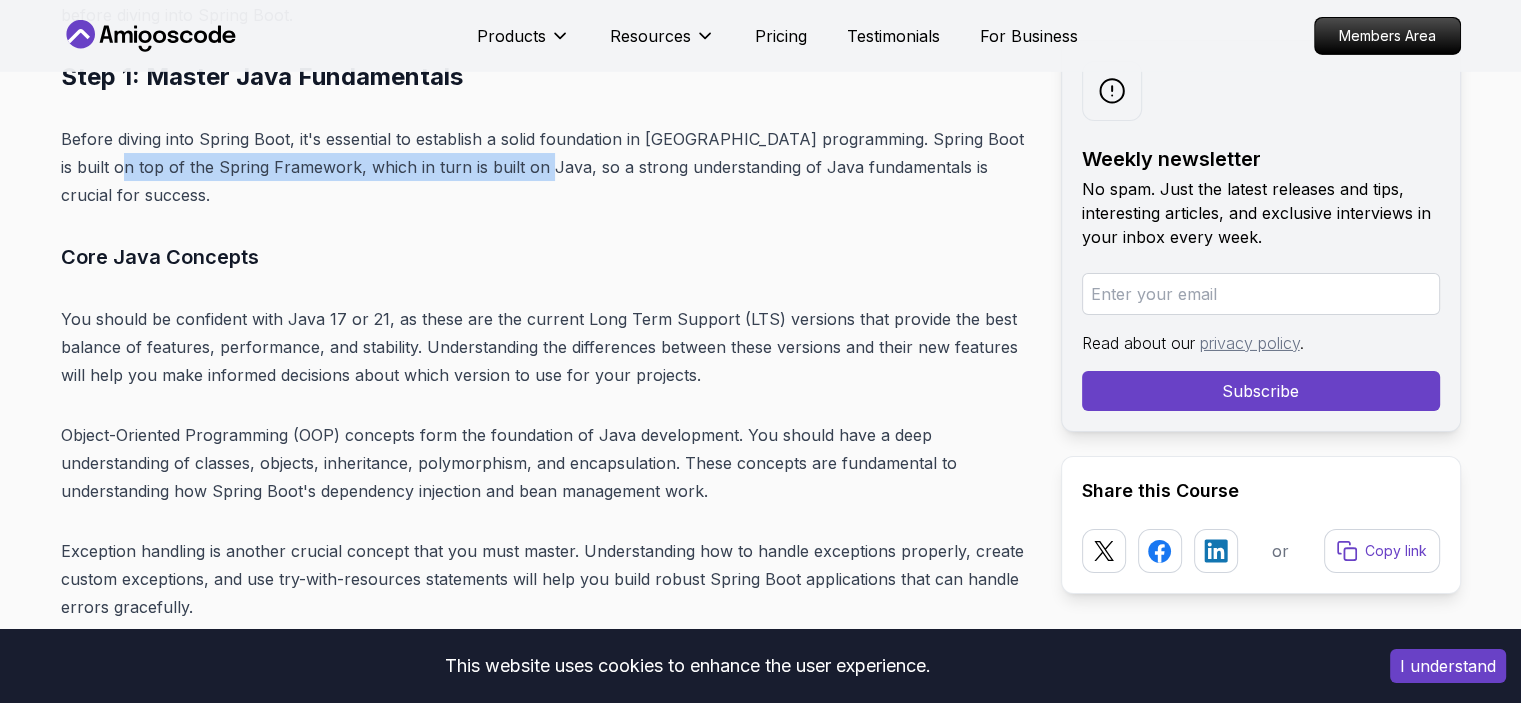 drag, startPoint x: 90, startPoint y: 168, endPoint x: 509, endPoint y: 171, distance: 419.01074 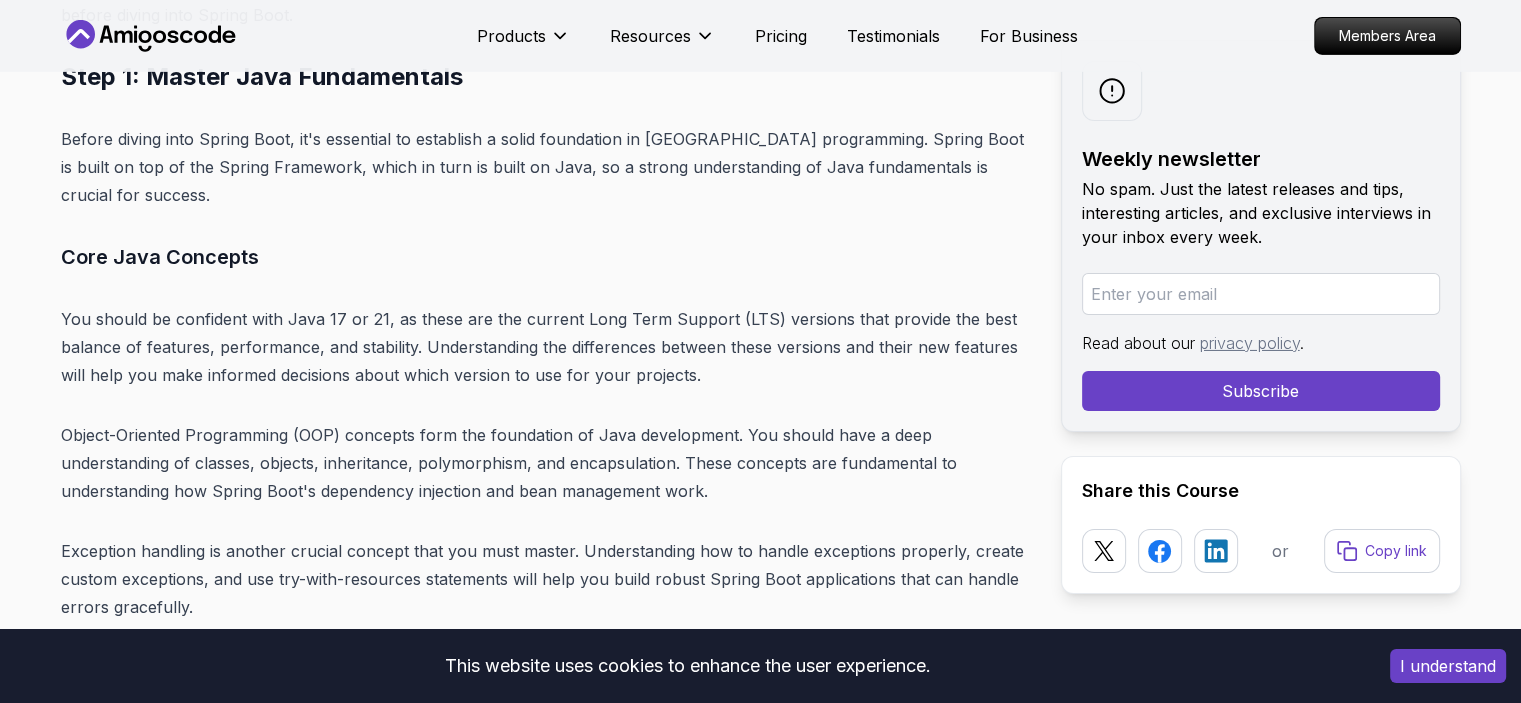 click on "Introduction
Spring Boot remains one of the most powerful and widely adopted frameworks for Java developers in 2025. With its ability to simplify the development of production-ready applications, Spring Boot has become the de facto standard for building enterprise-grade backend systems. The framework's convention-over-configuration approach, combined with its extensive ecosystem, makes it an essential skill for any backend developer.
In 2025, mastering Spring Boot is crucial if you want to succeed as a backend developer. The demand for Spring Boot developers continues to grow as more companies adopt microservices architectures and cloud-native development practices. Whether you're a beginner looking to start your backend development journey or an experienced developer wanting to enhance your skills, this comprehensive roadmap will guide you through every step of mastering Spring Boot.
Table of Contents
Why Learn Spring Boot in 2025?
Market Demand and Career Opportunities" at bounding box center (545, 6730) 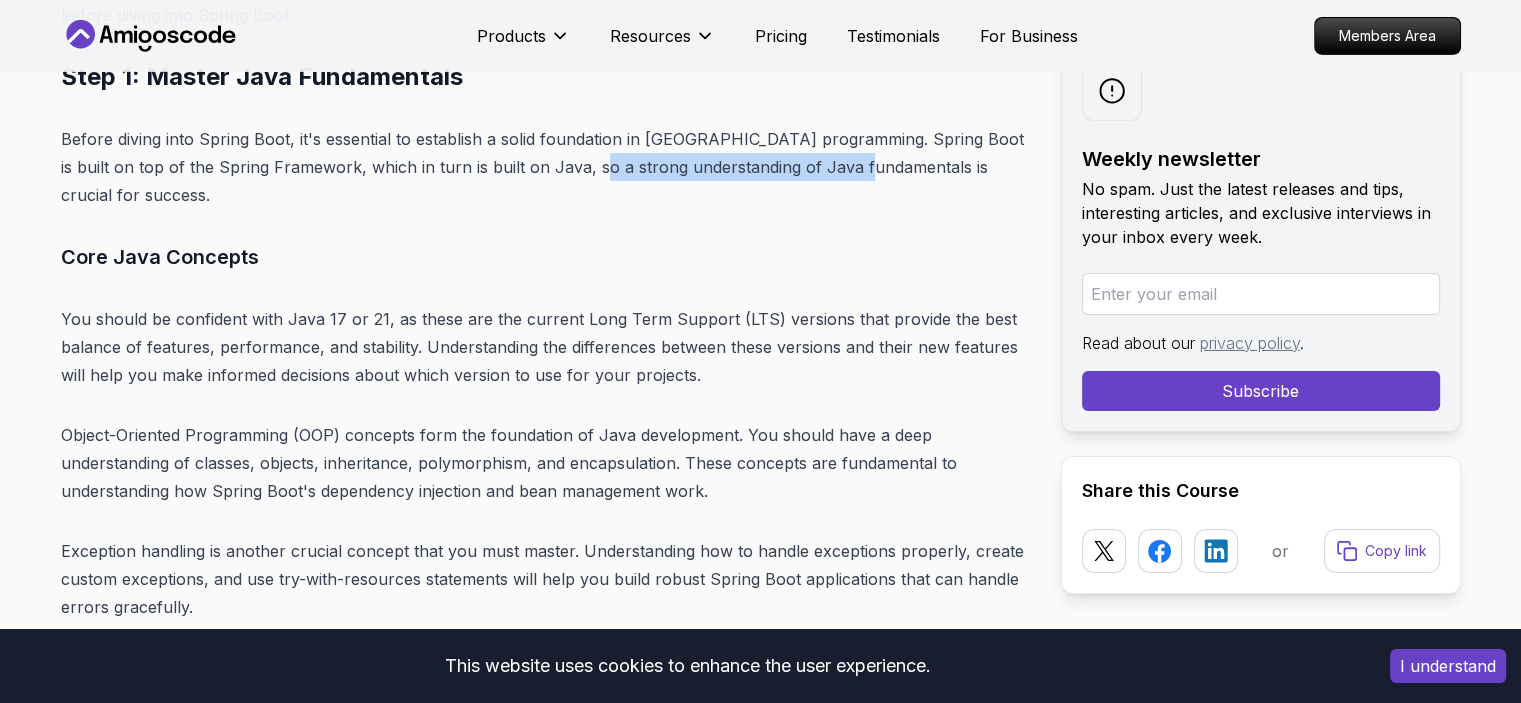 drag, startPoint x: 697, startPoint y: 163, endPoint x: 837, endPoint y: 163, distance: 140 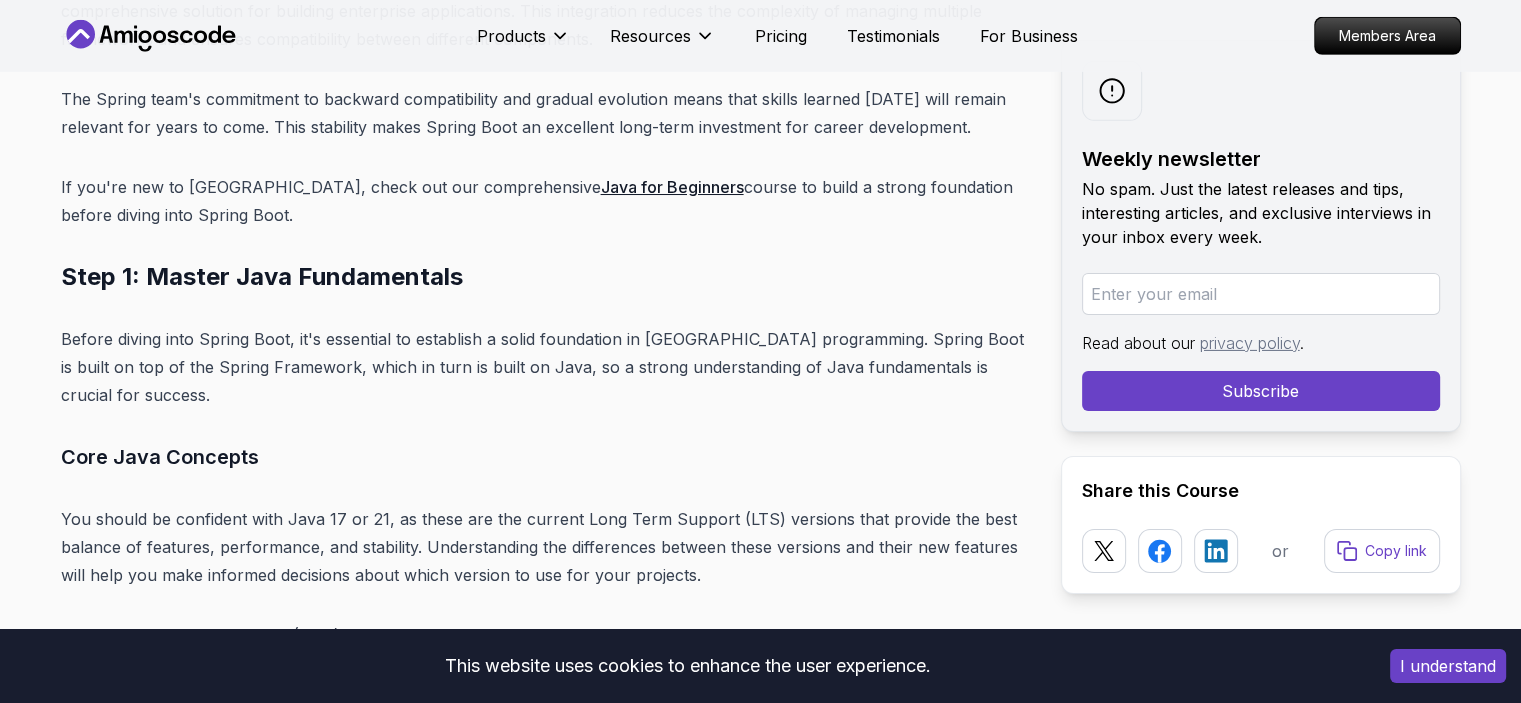 scroll, scrollTop: 6581, scrollLeft: 0, axis: vertical 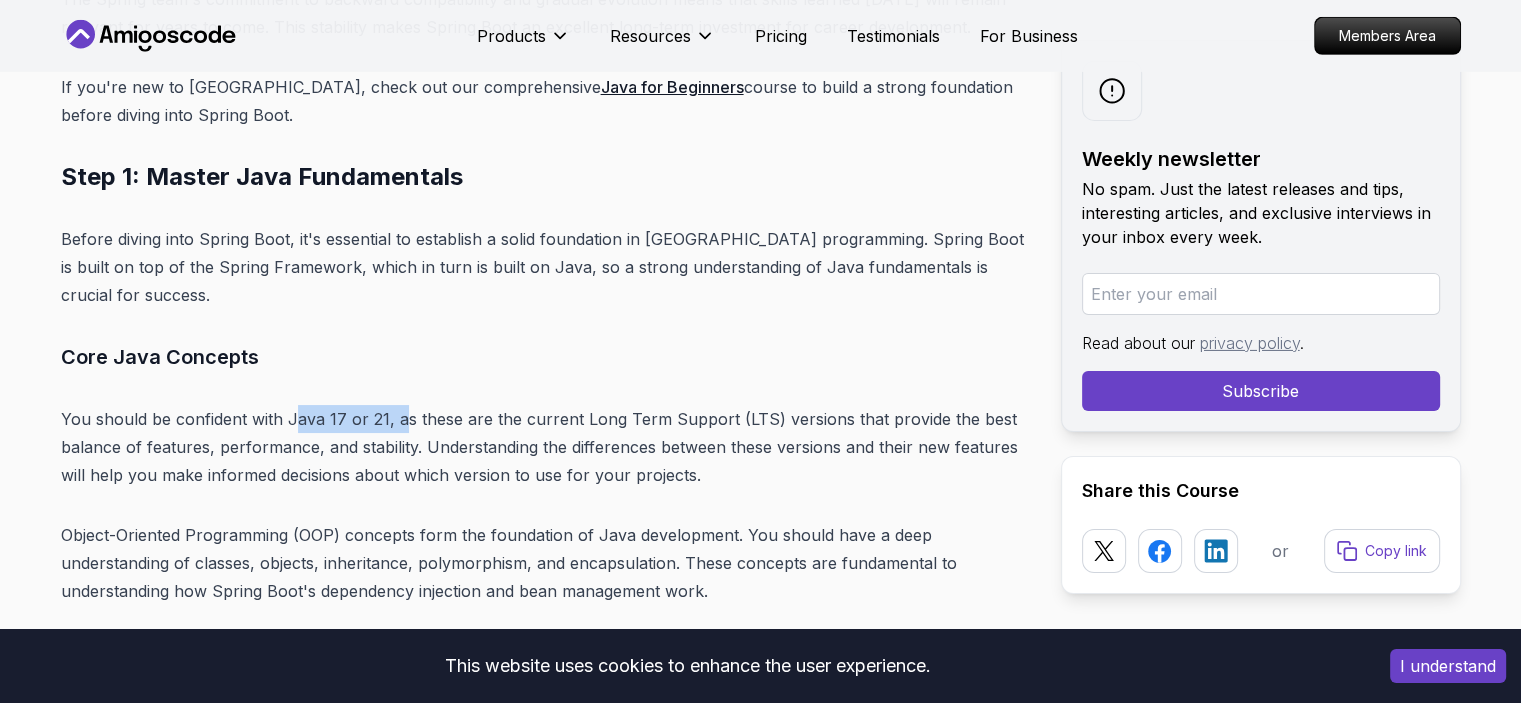 drag, startPoint x: 296, startPoint y: 394, endPoint x: 403, endPoint y: 394, distance: 107 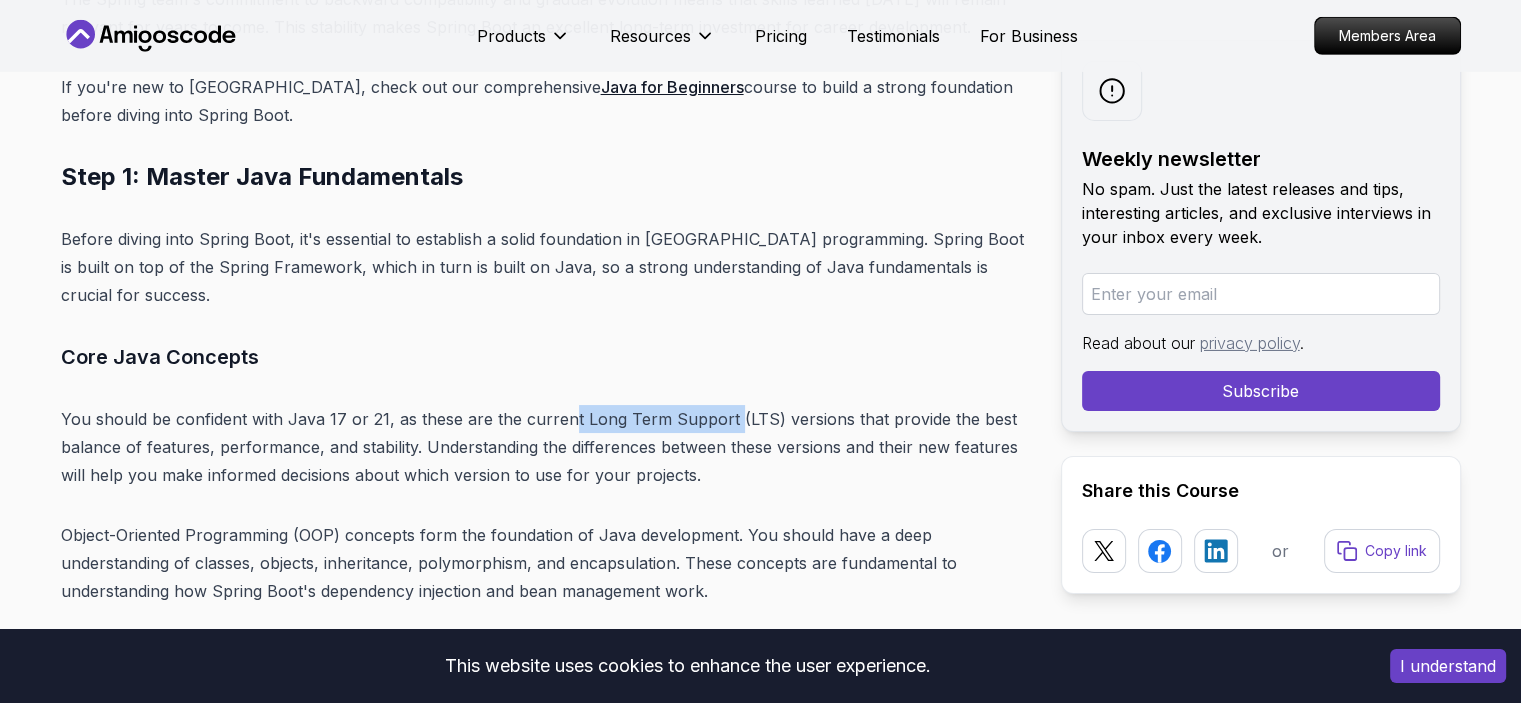 drag, startPoint x: 586, startPoint y: 397, endPoint x: 728, endPoint y: 396, distance: 142.00352 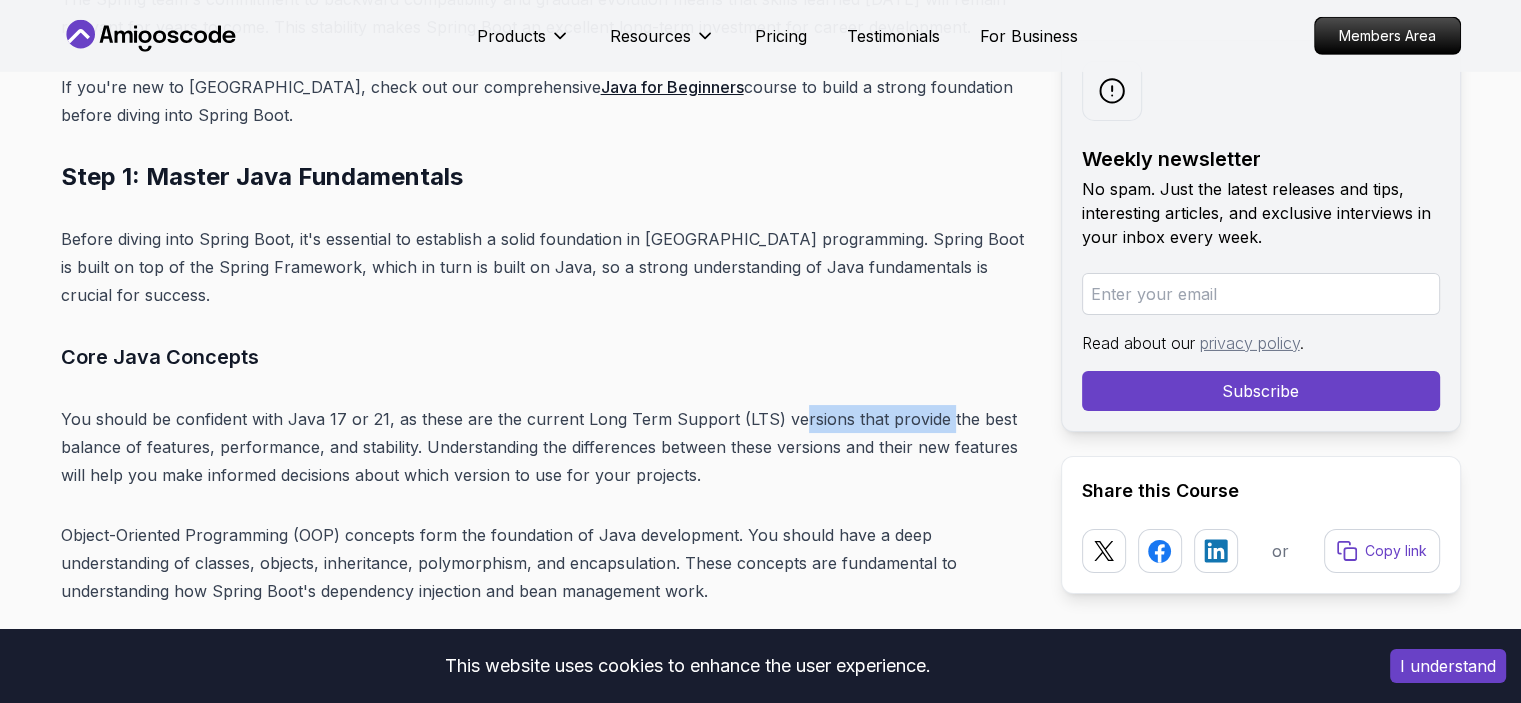drag, startPoint x: 814, startPoint y: 390, endPoint x: 949, endPoint y: 390, distance: 135 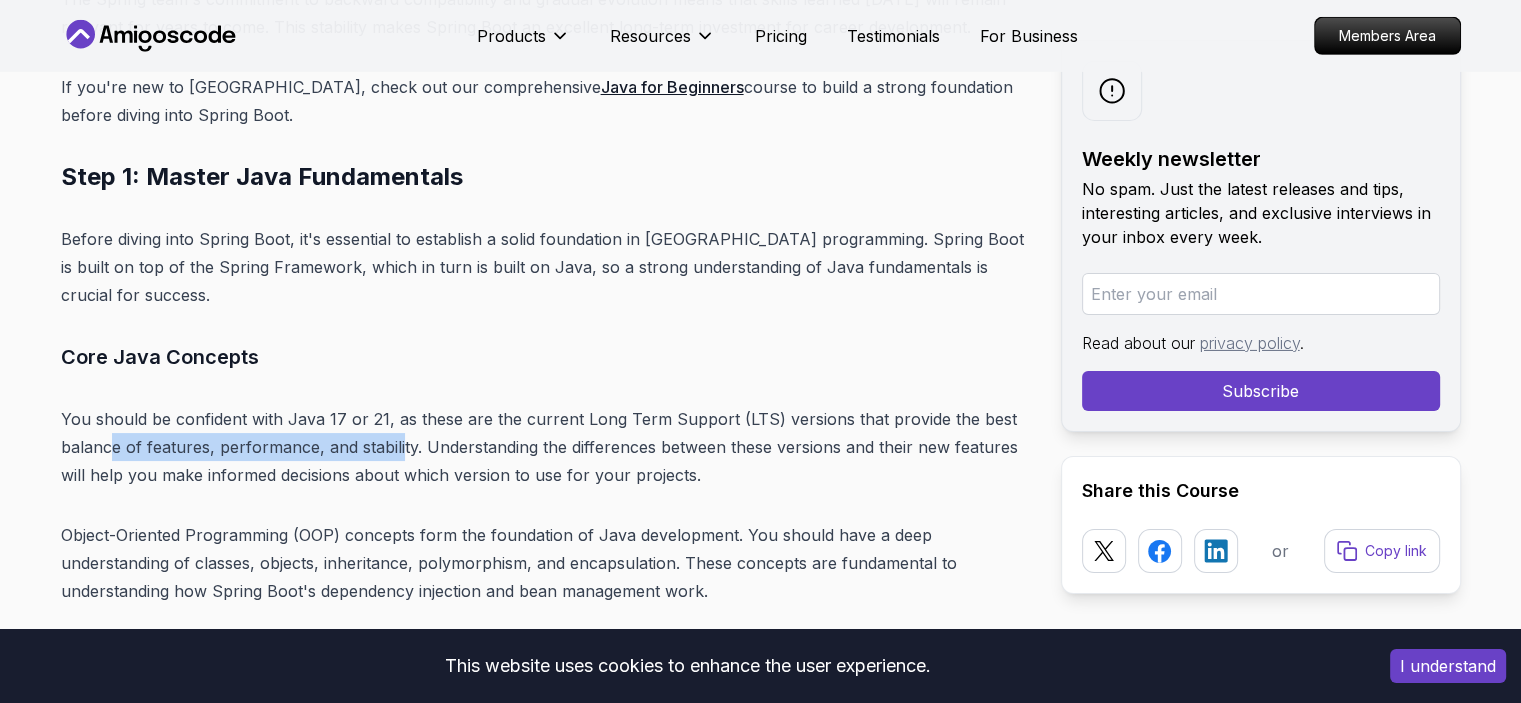 drag, startPoint x: 113, startPoint y: 420, endPoint x: 448, endPoint y: 421, distance: 335.0015 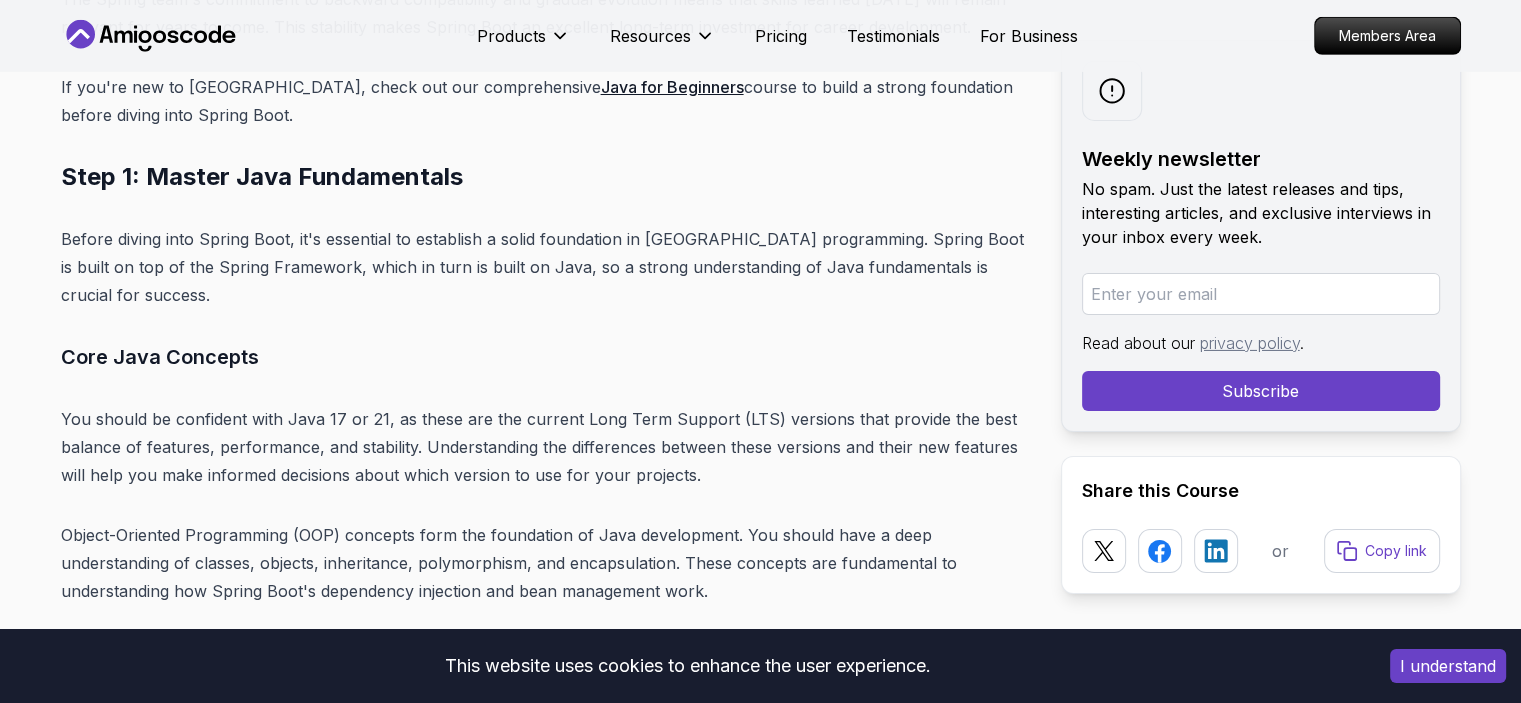 click on "You should be confident with Java 17 or 21, as these are the current Long Term Support (LTS) versions that provide the best balance of features, performance, and stability. Understanding the differences between these versions and their new features will help you make informed decisions about which version to use for your projects." at bounding box center [545, 447] 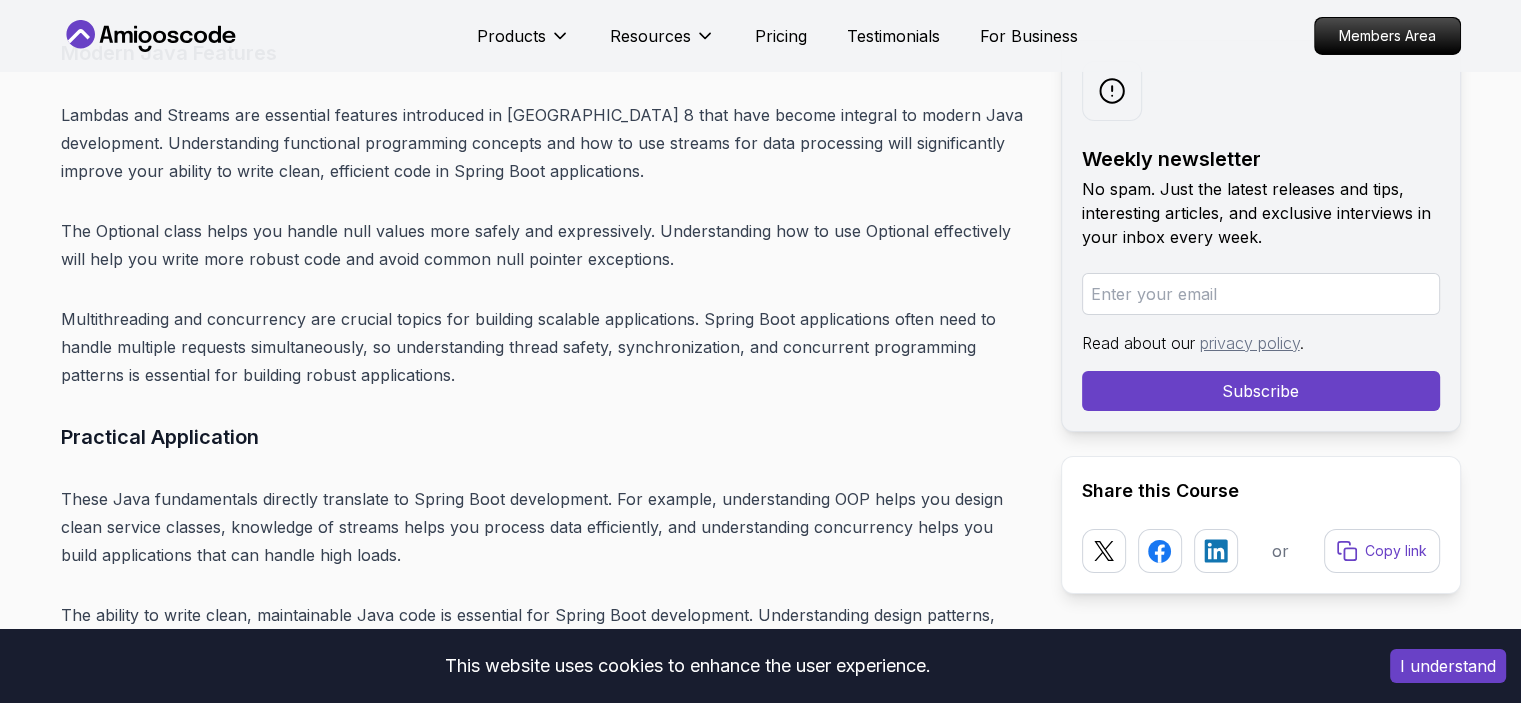 scroll, scrollTop: 7381, scrollLeft: 0, axis: vertical 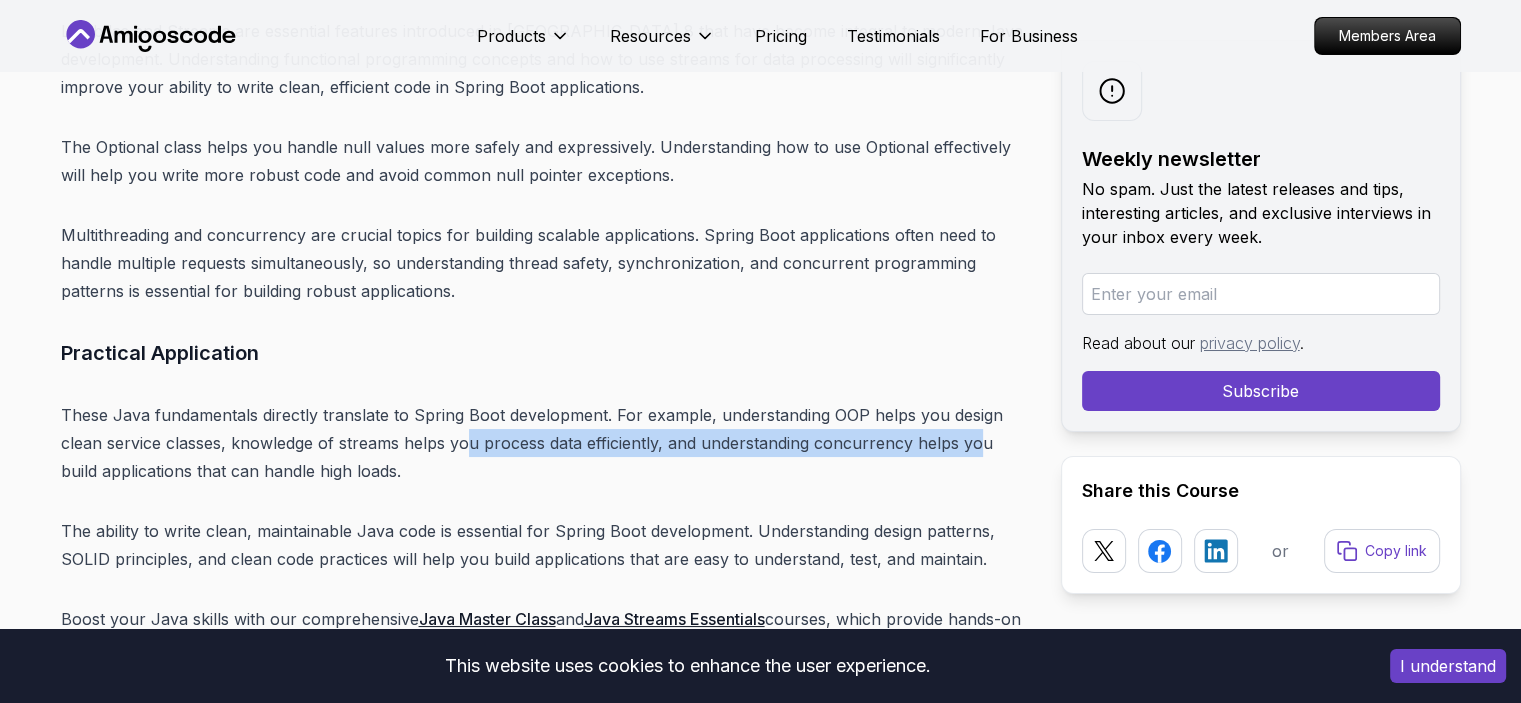 drag, startPoint x: 477, startPoint y: 421, endPoint x: 980, endPoint y: 418, distance: 503.00894 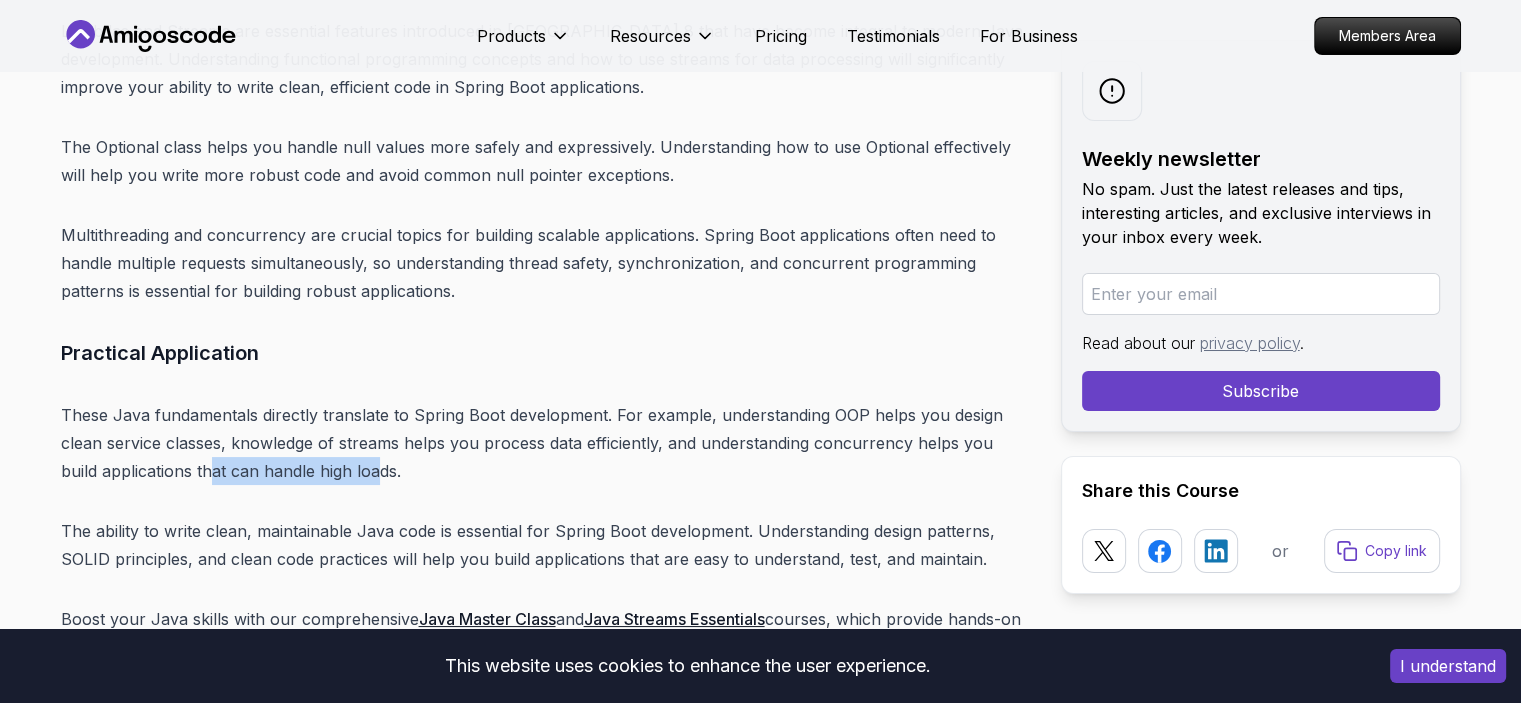 drag, startPoint x: 167, startPoint y: 447, endPoint x: 332, endPoint y: 432, distance: 165.68042 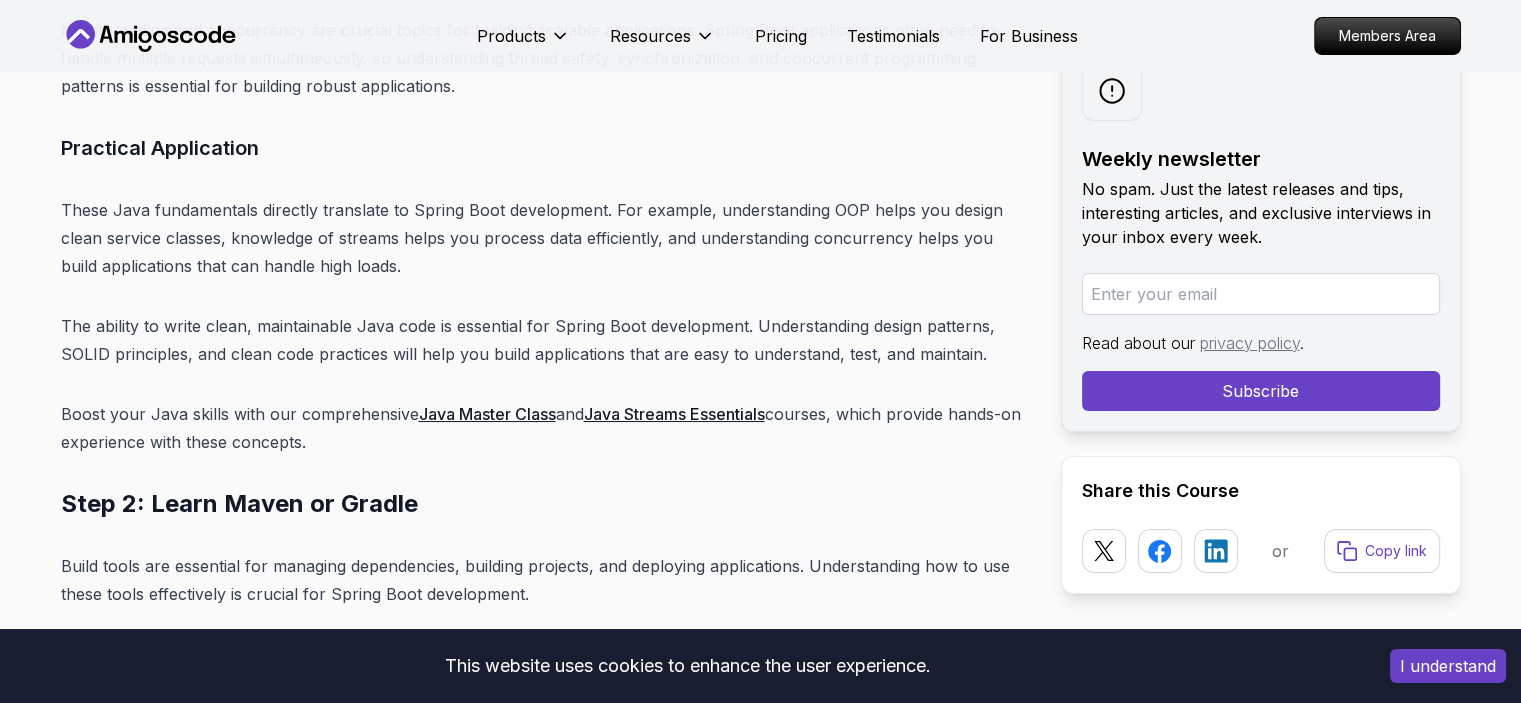 scroll, scrollTop: 7681, scrollLeft: 0, axis: vertical 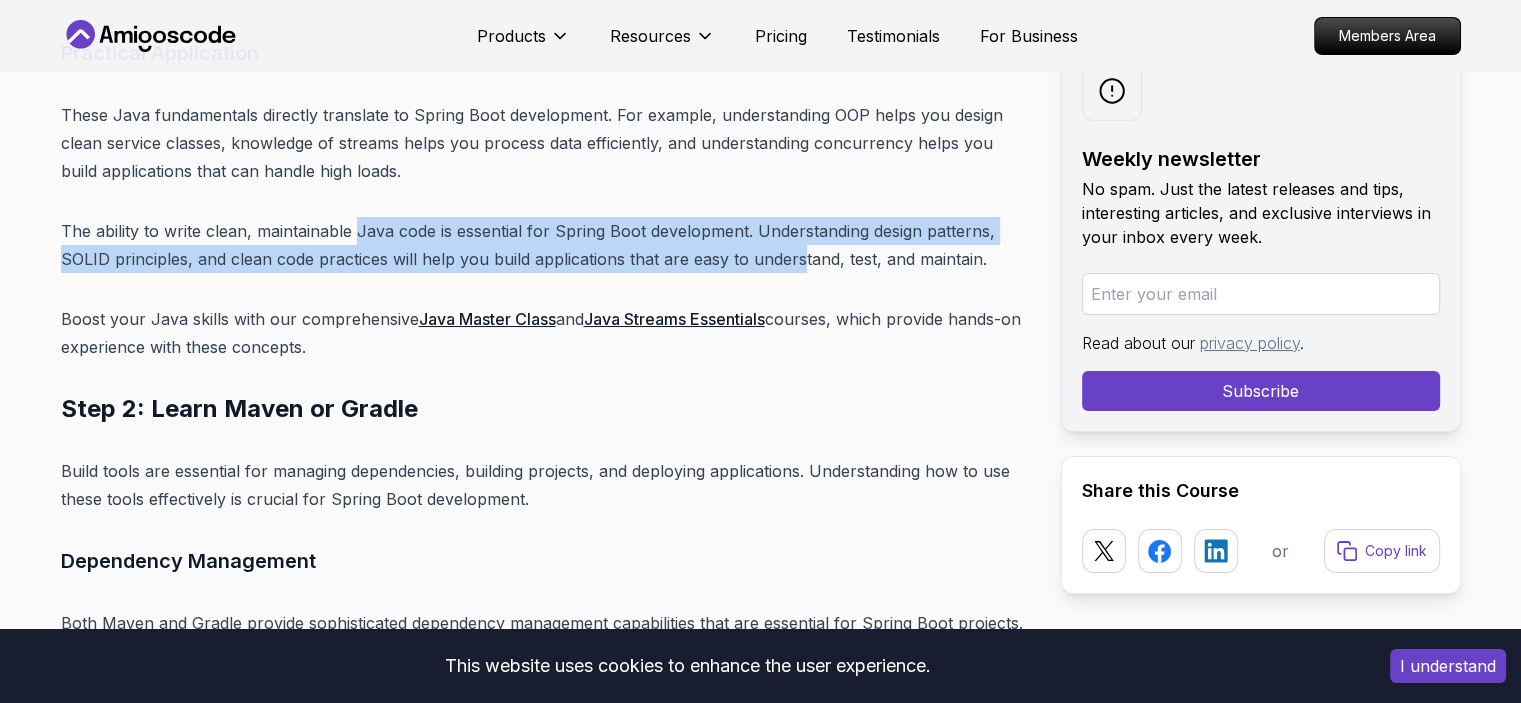 drag, startPoint x: 356, startPoint y: 203, endPoint x: 799, endPoint y: 218, distance: 443.25388 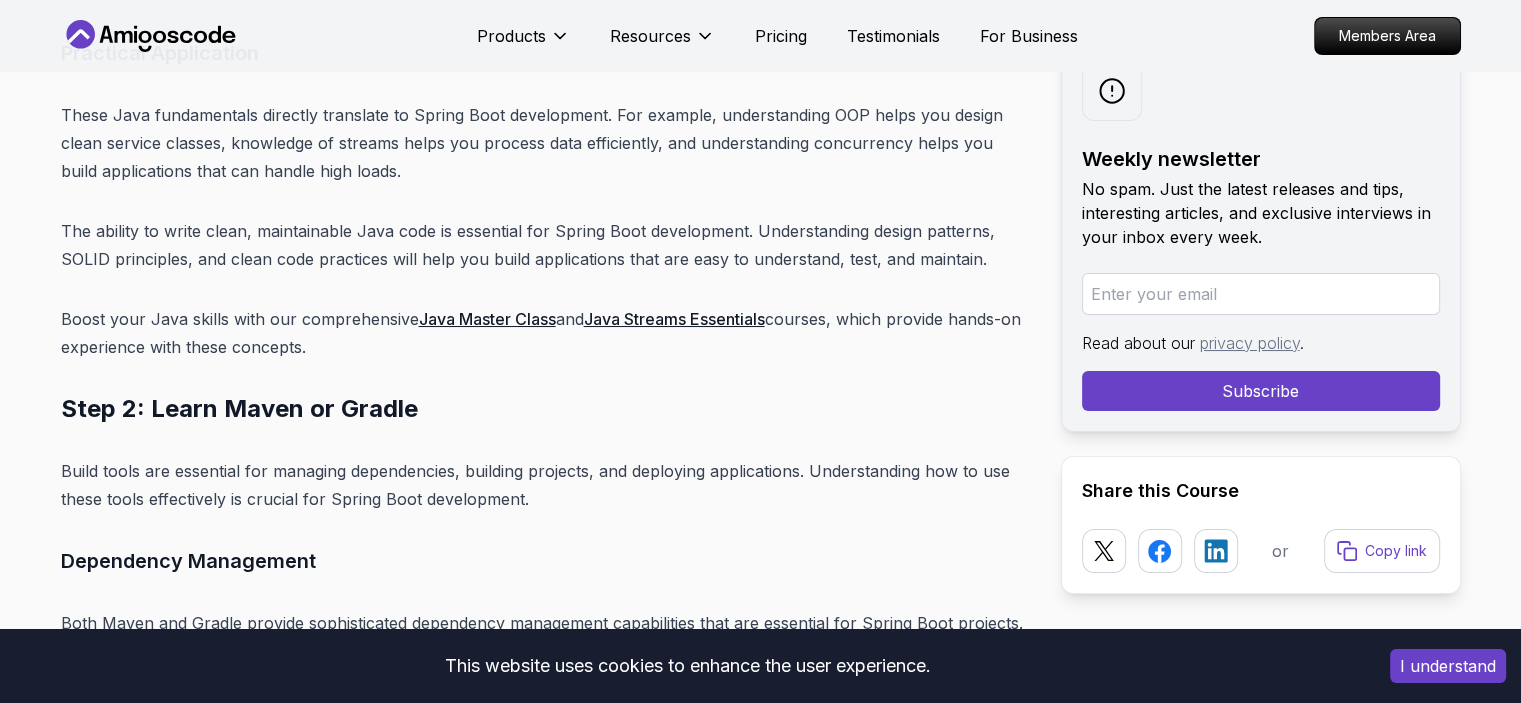 click on "The ability to write clean, maintainable Java code is essential for Spring Boot development. Understanding design patterns, SOLID principles, and clean code practices will help you build applications that are easy to understand, test, and maintain." at bounding box center [545, 245] 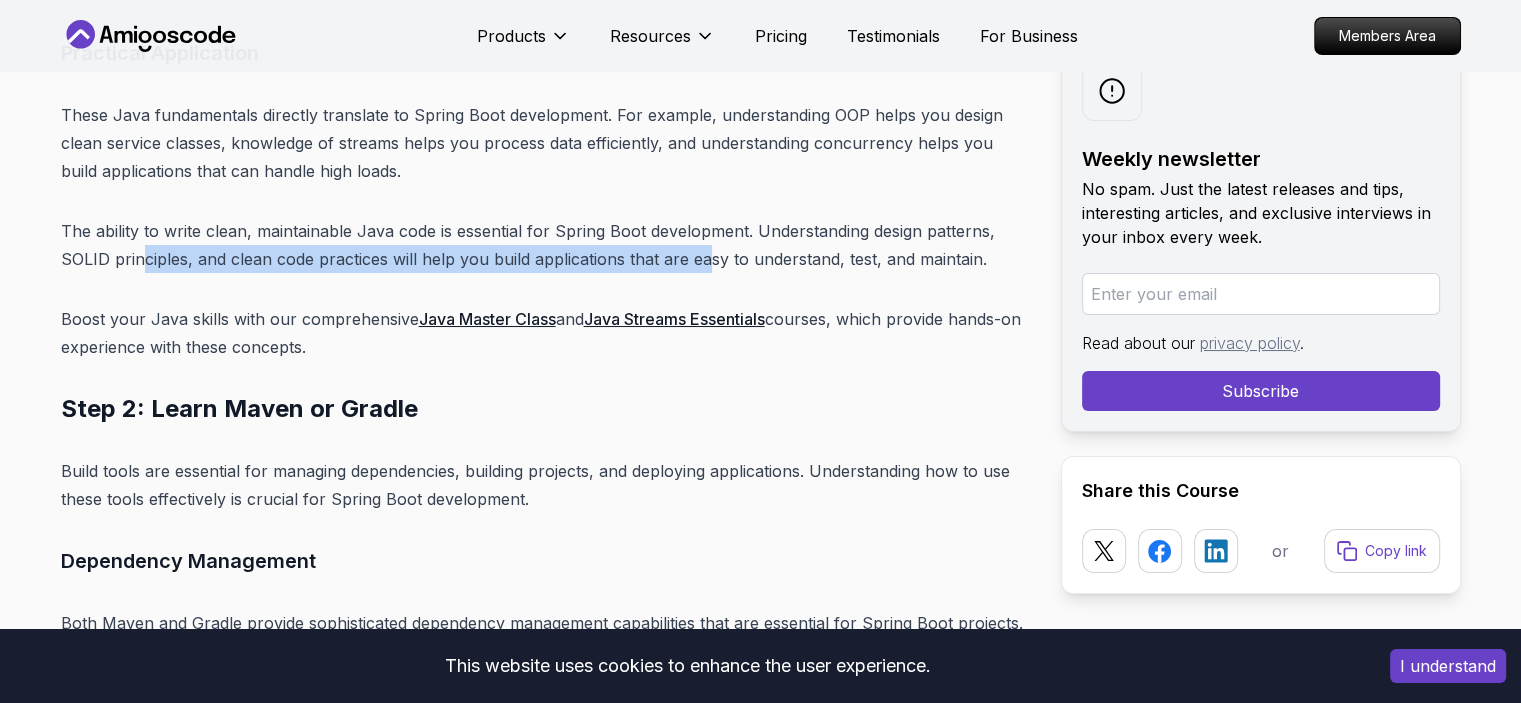 drag, startPoint x: 140, startPoint y: 235, endPoint x: 709, endPoint y: 235, distance: 569 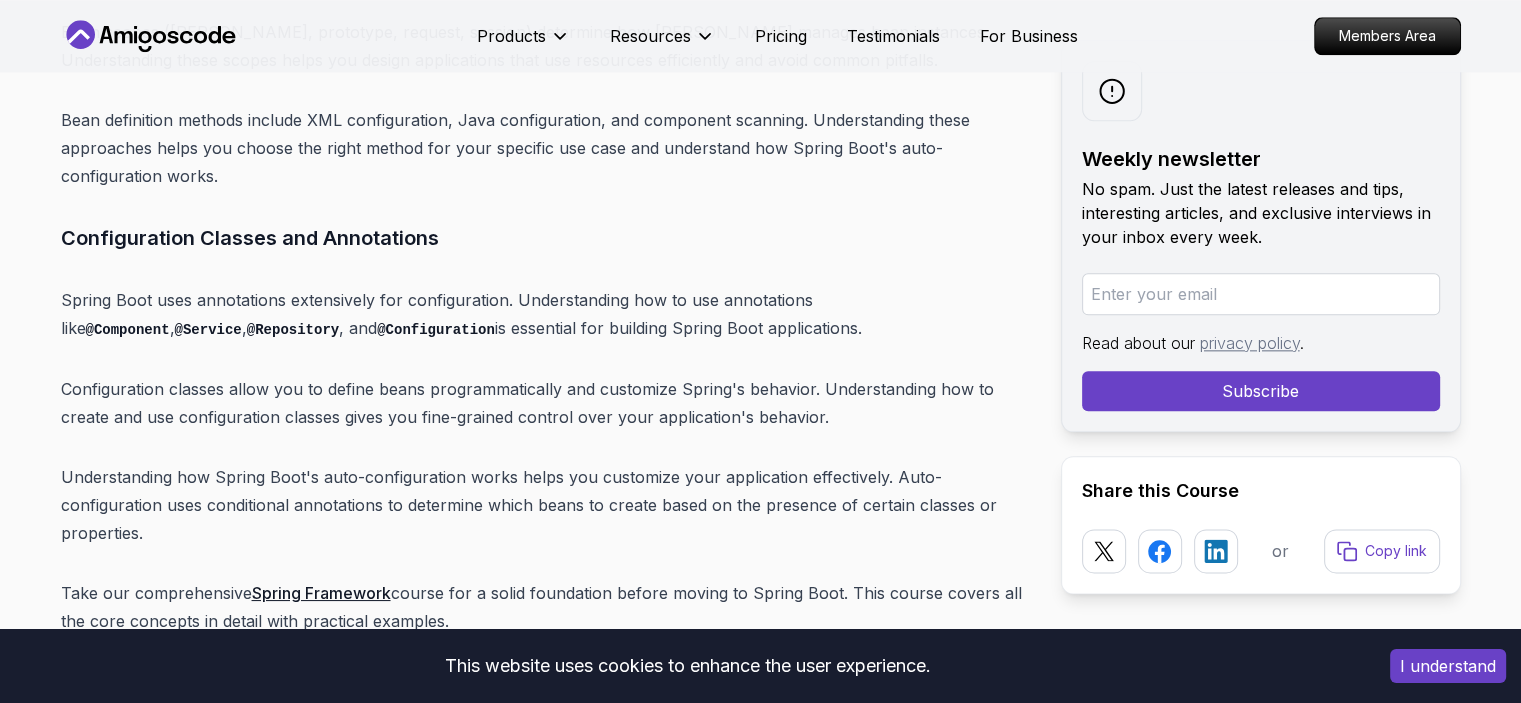 scroll, scrollTop: 10081, scrollLeft: 0, axis: vertical 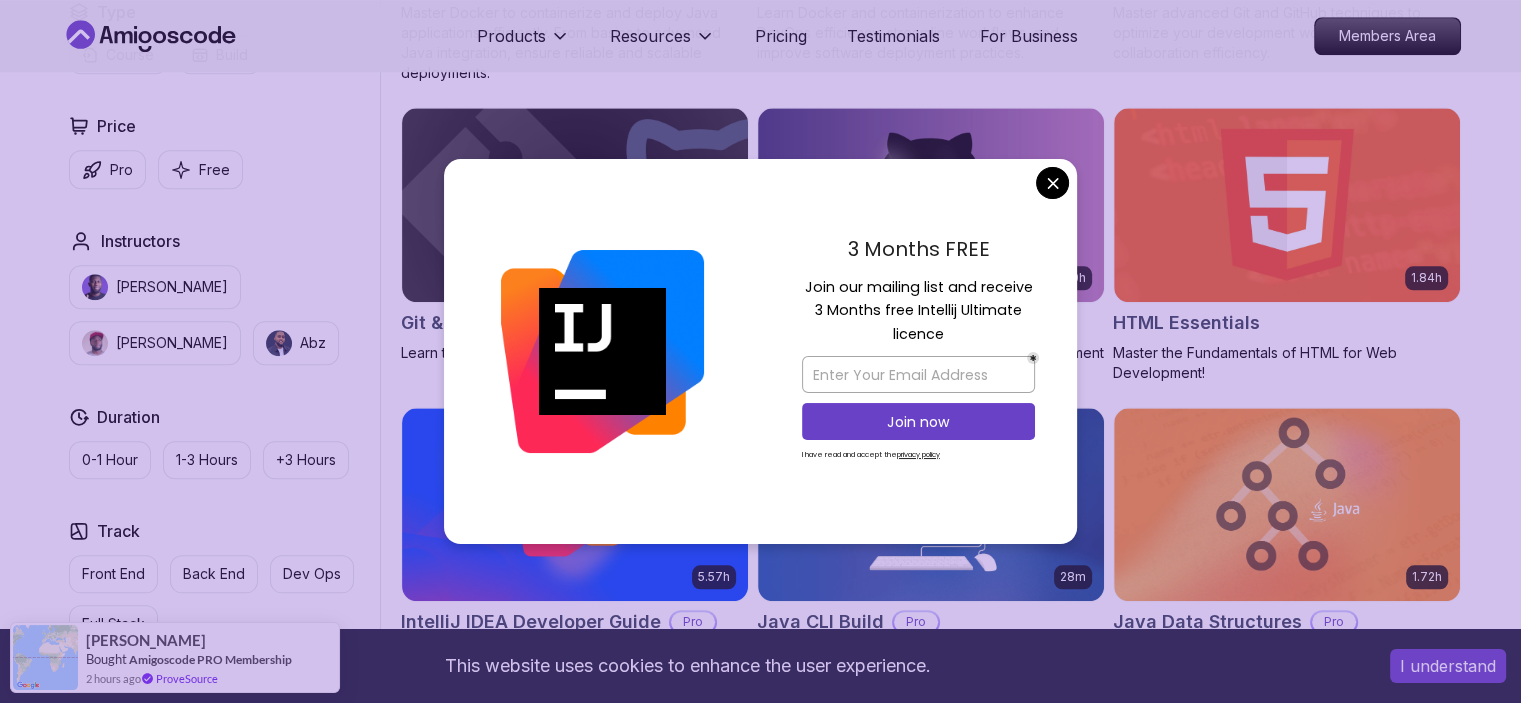click on "This website uses cookies to enhance the user experience. I understand Products Resources Pricing Testimonials For Business Members Area Products Resources Pricing Testimonials For Business Members Area All Courses Learn Java, Spring Boot, DevOps & More with Amigoscode Premium Courses Master in-demand skills like Java, Spring Boot, DevOps, React, and more through hands-on, expert-led courses. Advance your software development career with real-world projects and practical learning. Filters Filters Type Course Build Price Pro Free Instructors [PERSON_NAME] [PERSON_NAME] Duration 0-1 Hour 1-3 Hours +3 Hours Track Front End Back End Dev Ops Full Stack Level Junior Mid-level Senior 6.00h Linux Fundamentals Pro Learn the fundamentals of Linux and how to use the command line 5.18h Advanced Spring Boot Pro Dive deep into Spring Boot with our advanced course, designed to take your skills from intermediate to expert level. 3.30h Building APIs with Spring Boot Pro 1.67h NEW Spring Boot for Beginners 6.65h NEW Pro 2.41h Pro" at bounding box center [760, 1275] 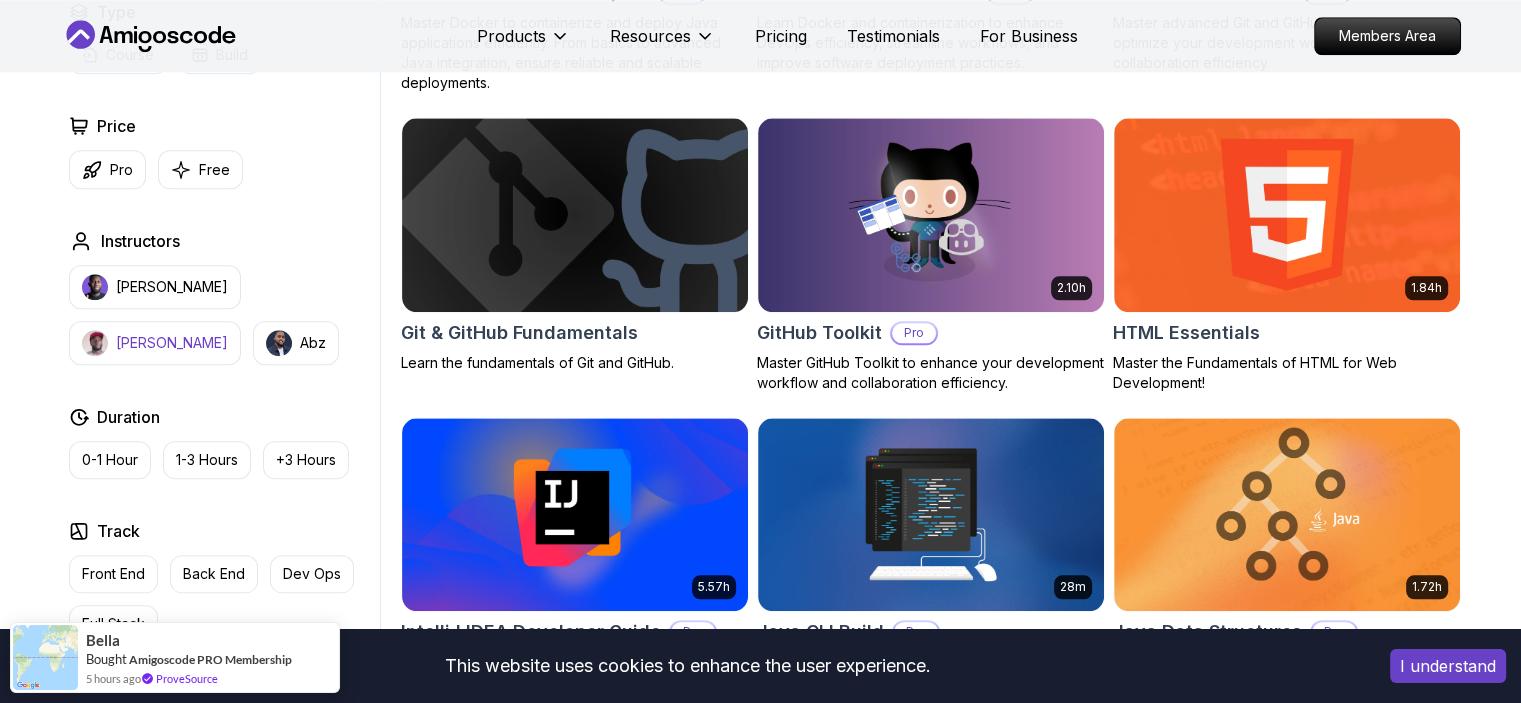 scroll, scrollTop: 2000, scrollLeft: 0, axis: vertical 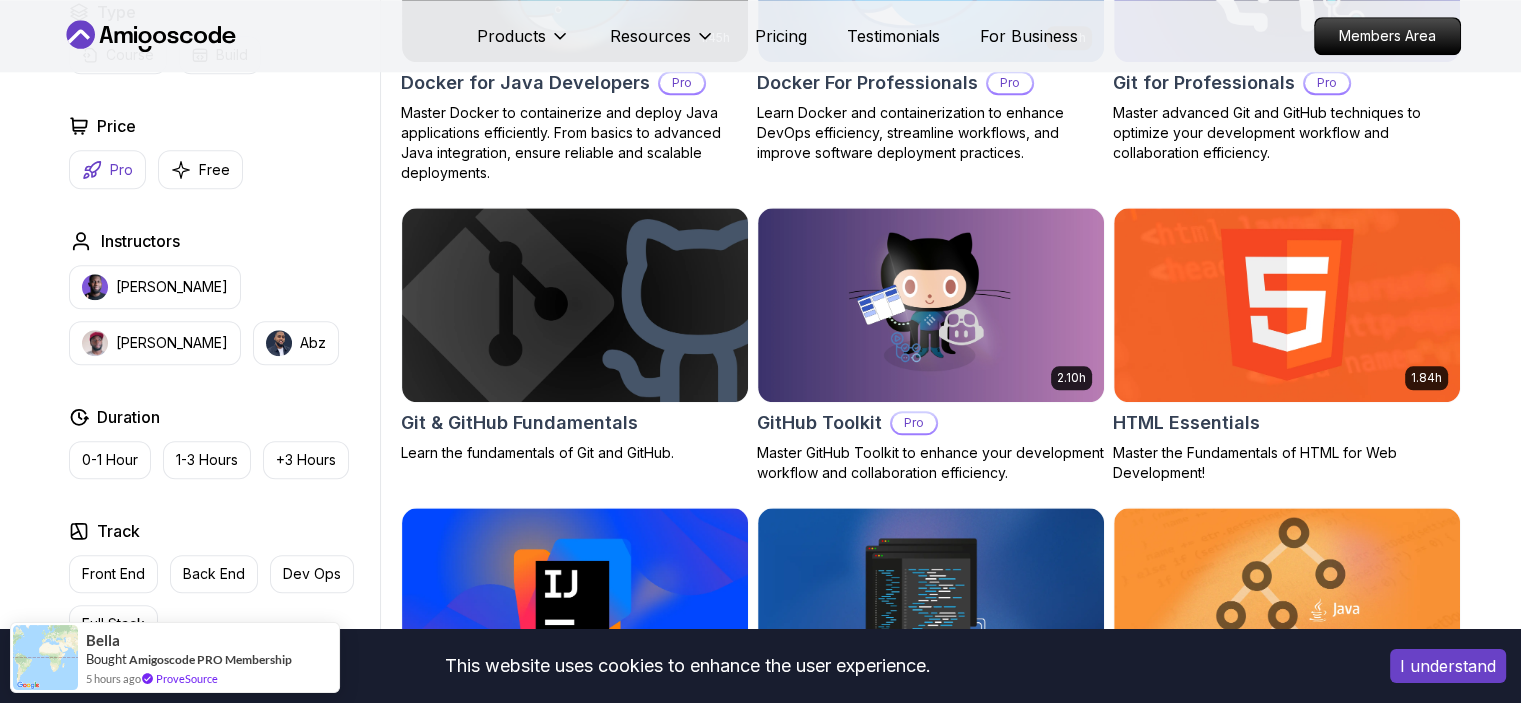 click on "Pro" at bounding box center (107, 169) 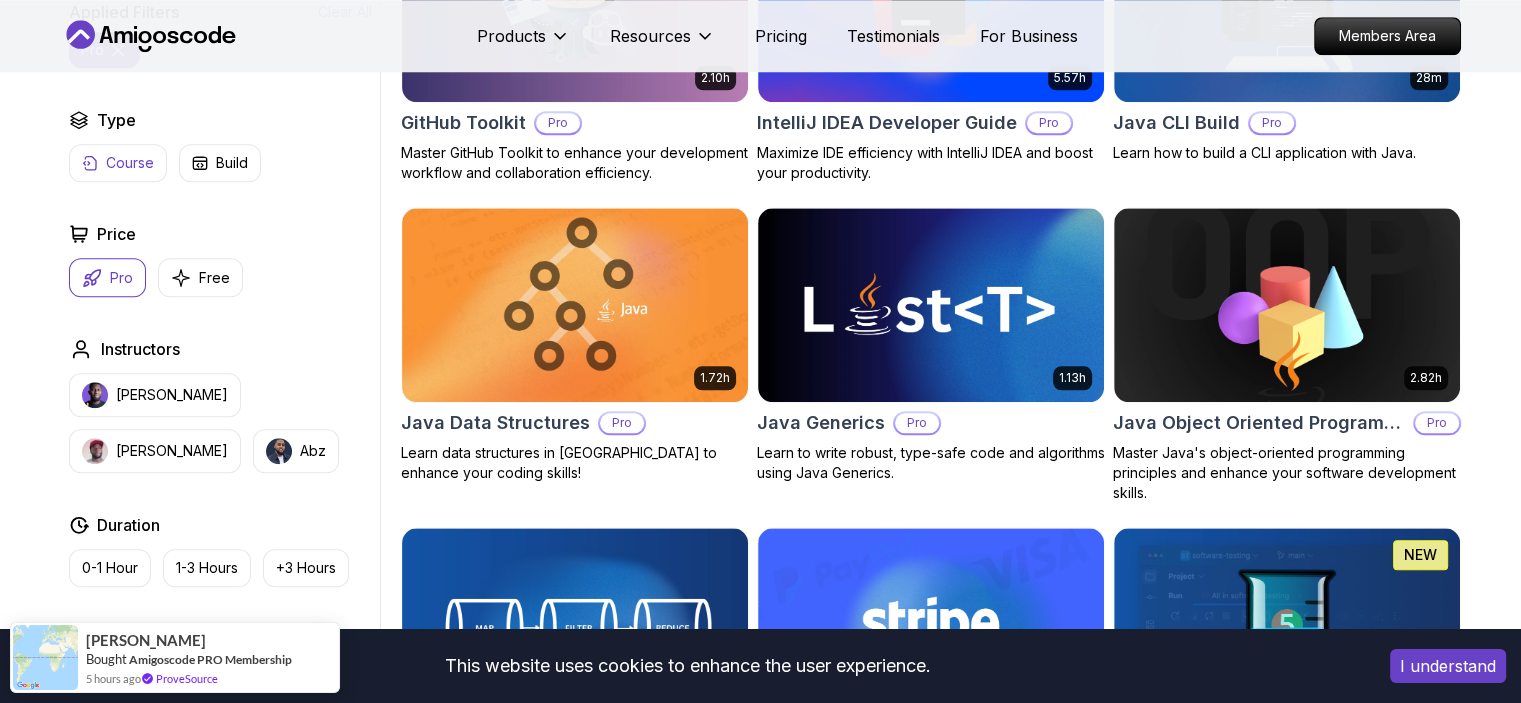 click on "Course" at bounding box center [130, 163] 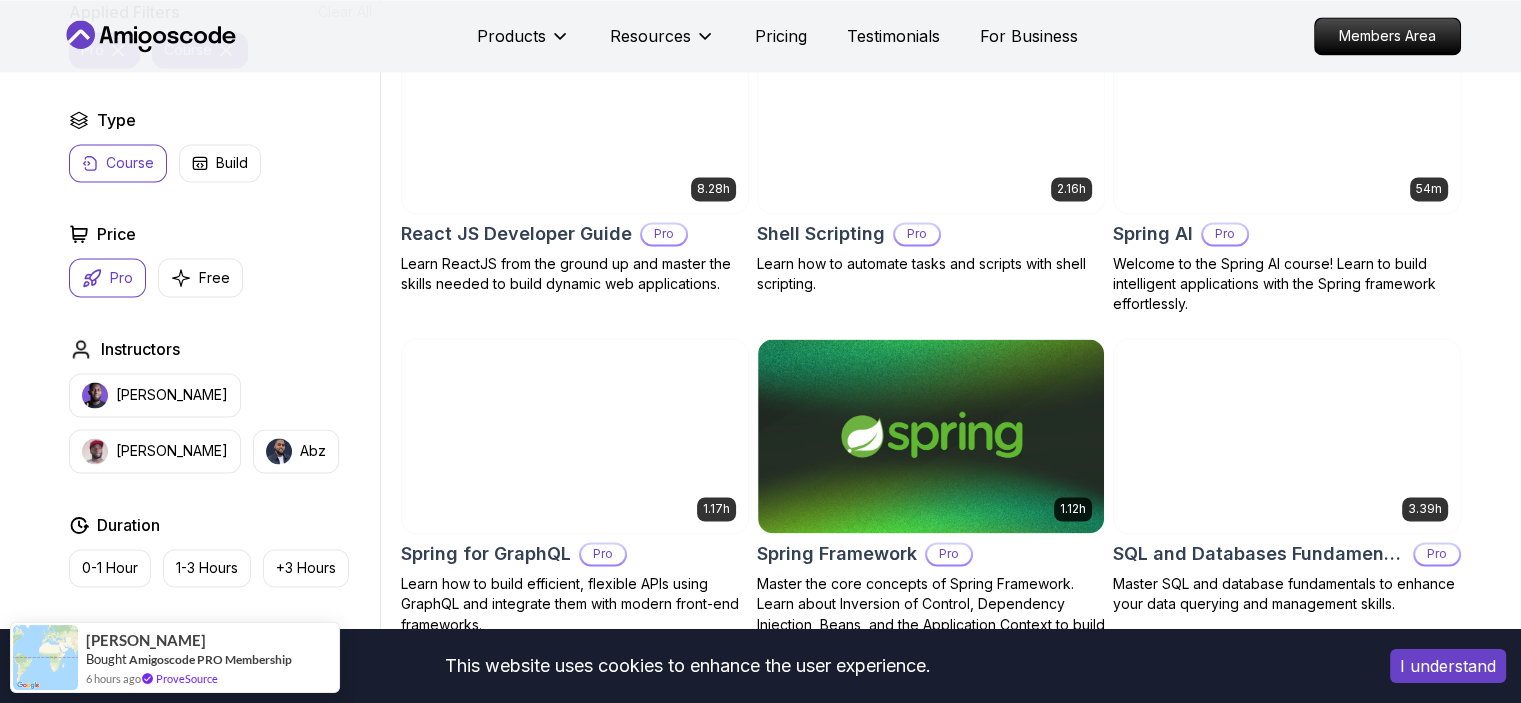 scroll, scrollTop: 3500, scrollLeft: 0, axis: vertical 